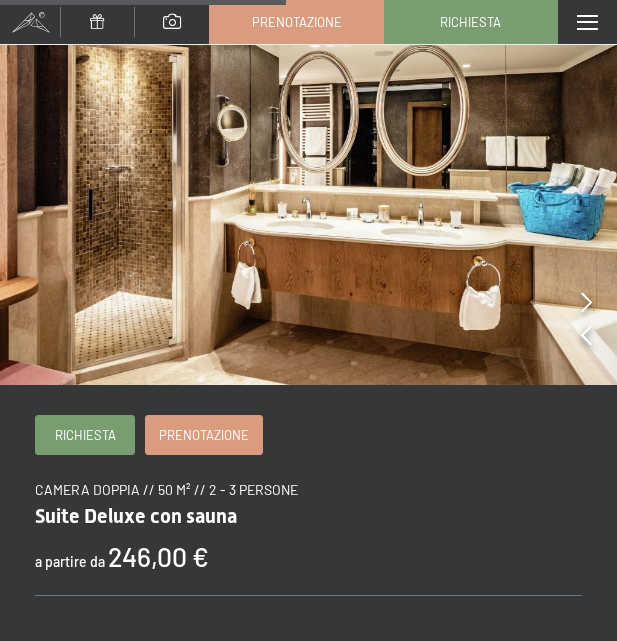 scroll, scrollTop: 1209, scrollLeft: 0, axis: vertical 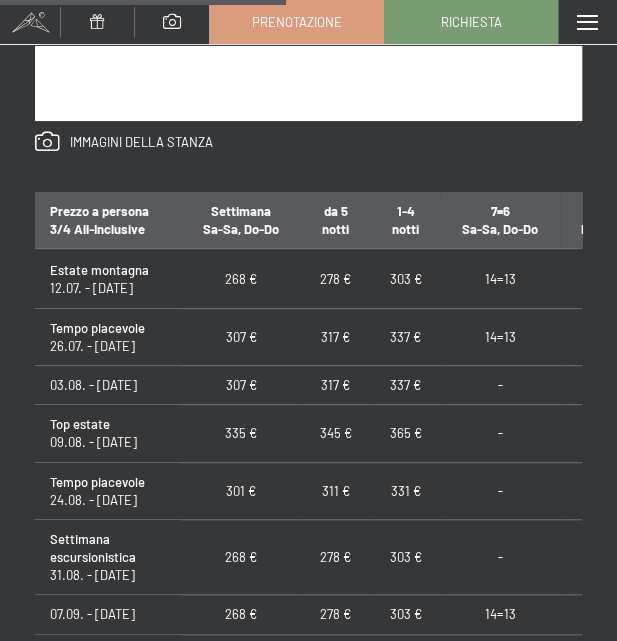 drag, startPoint x: 410, startPoint y: 489, endPoint x: 394, endPoint y: 493, distance: 16.492422 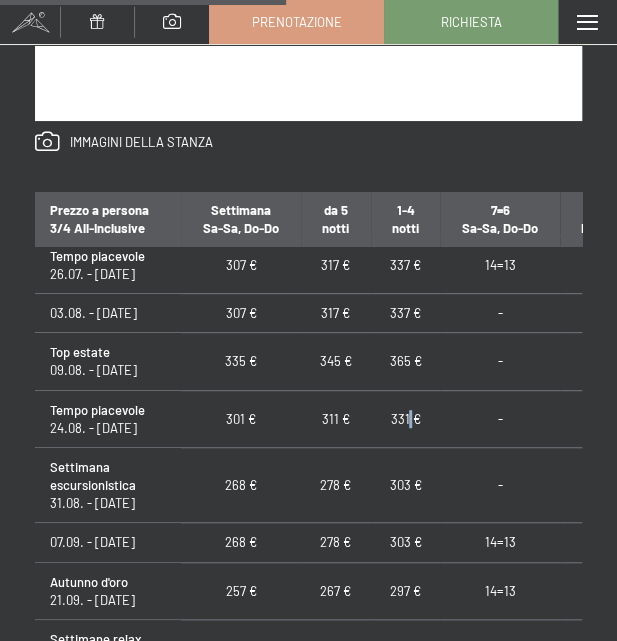 scroll, scrollTop: 73, scrollLeft: 0, axis: vertical 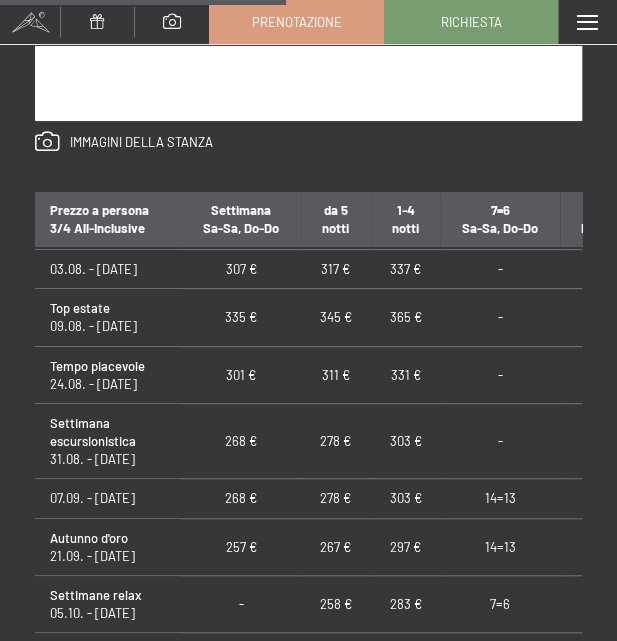 click on "Tempo piacevole  24.08. - 31.08.25" at bounding box center [108, 374] 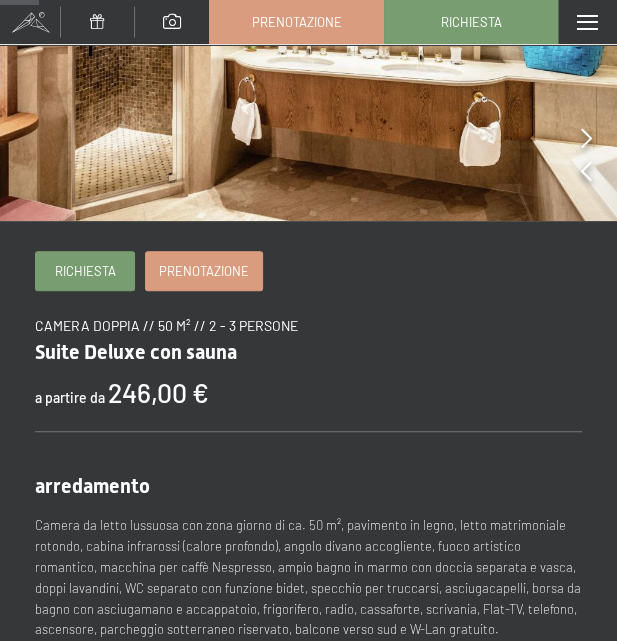 scroll, scrollTop: 168, scrollLeft: 0, axis: vertical 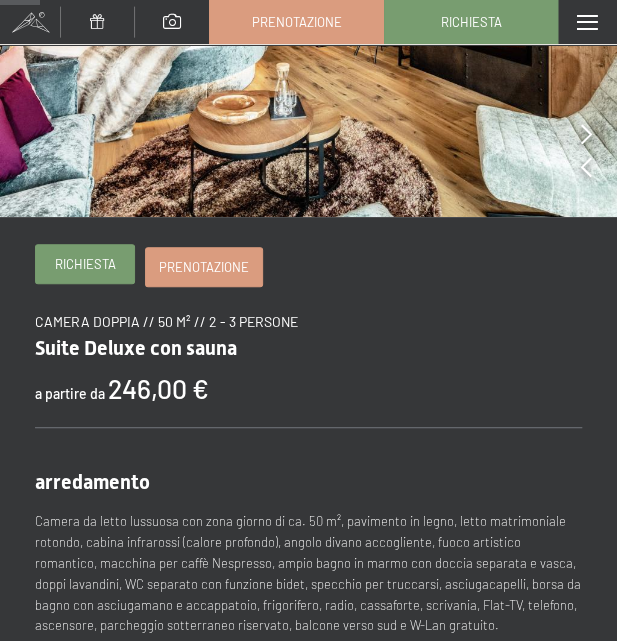 click on "Richiesta" at bounding box center [85, 264] 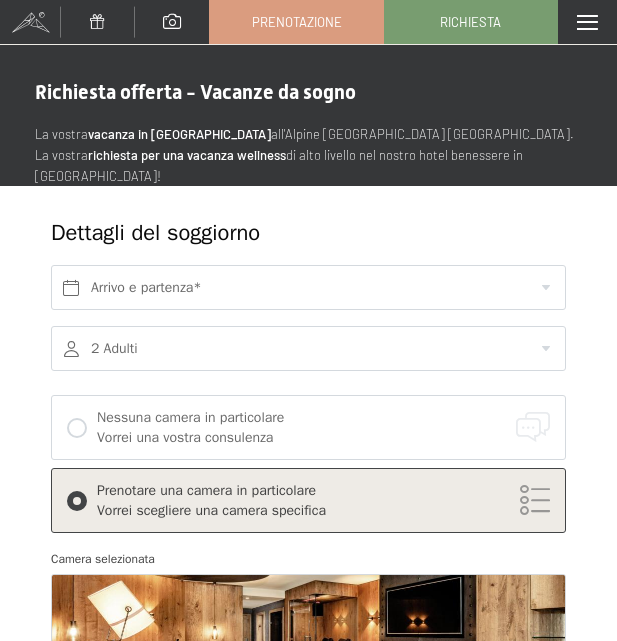 scroll, scrollTop: 0, scrollLeft: 0, axis: both 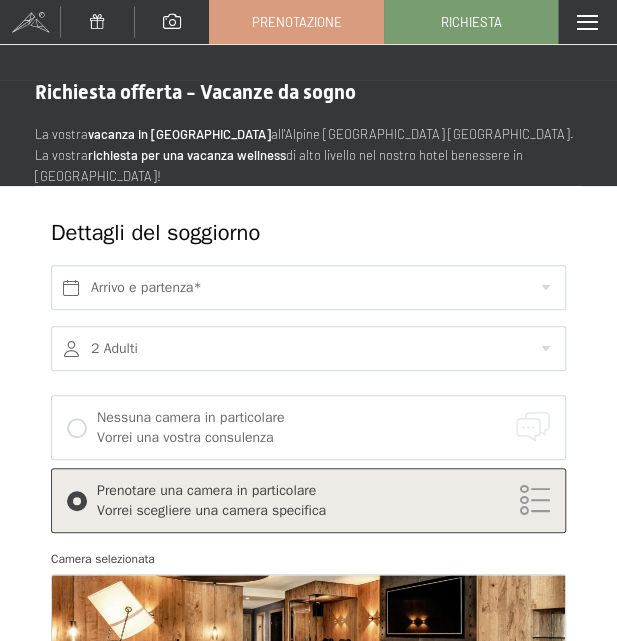 click at bounding box center [308, 348] 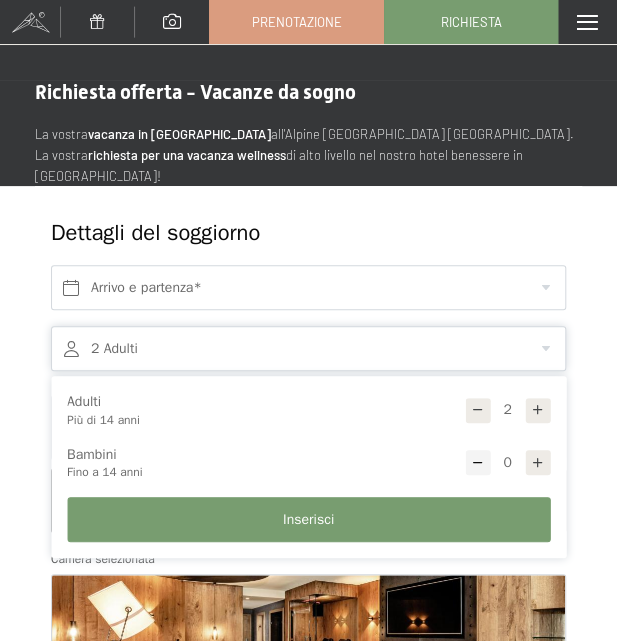 scroll, scrollTop: 0, scrollLeft: 0, axis: both 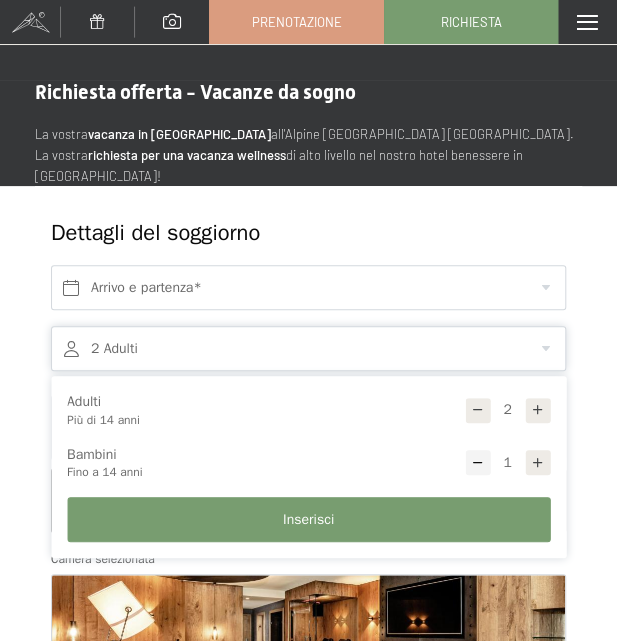 select 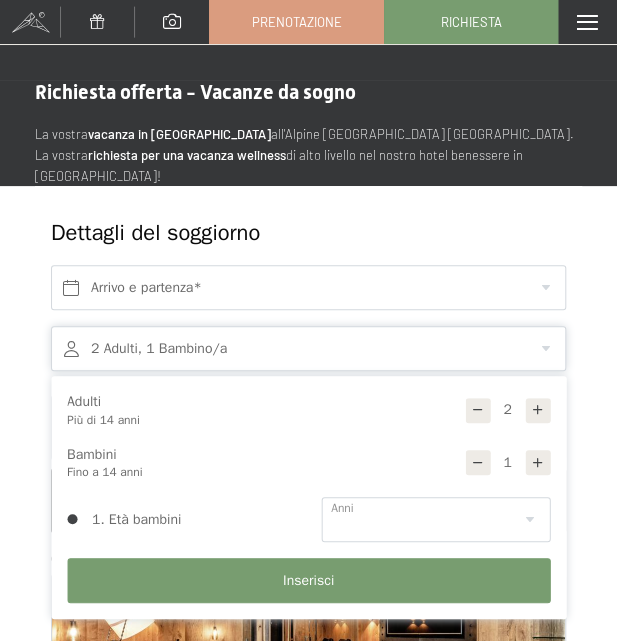 click at bounding box center (538, 463) 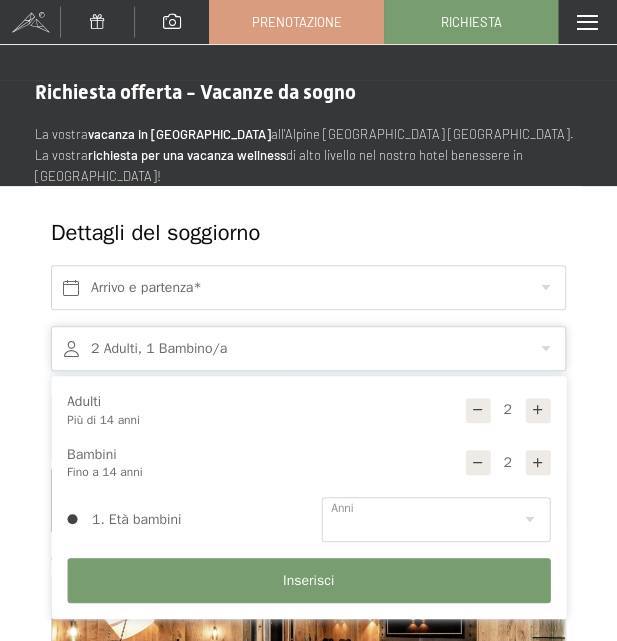 select 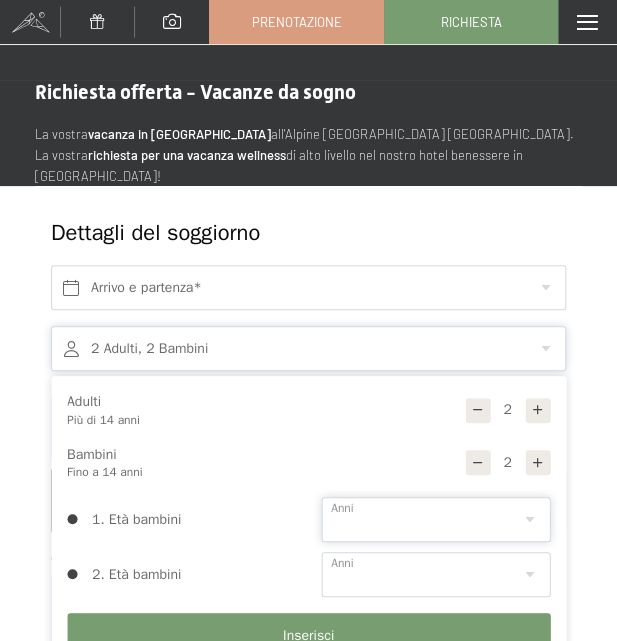 click on "0 1 2 3 4 5 6 7 8 9 10 11 12 13 14" at bounding box center [435, 519] 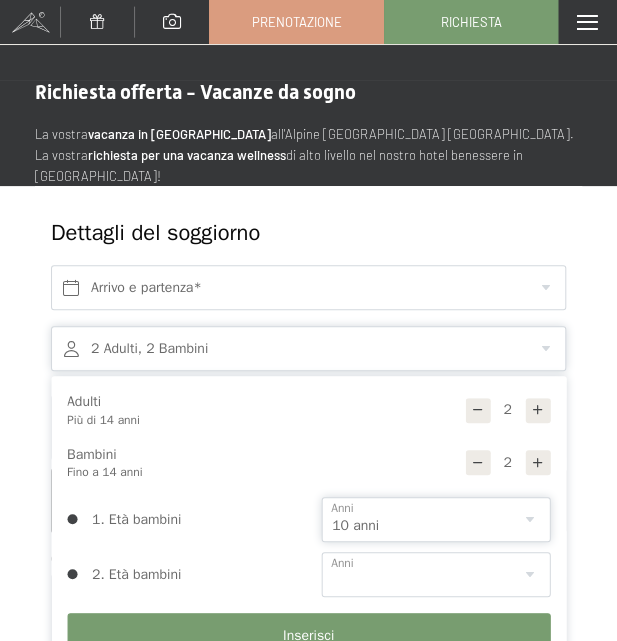 click on "0 1 2 3 4 5 6 7 8 9 10 11 12 13 14" at bounding box center (435, 519) 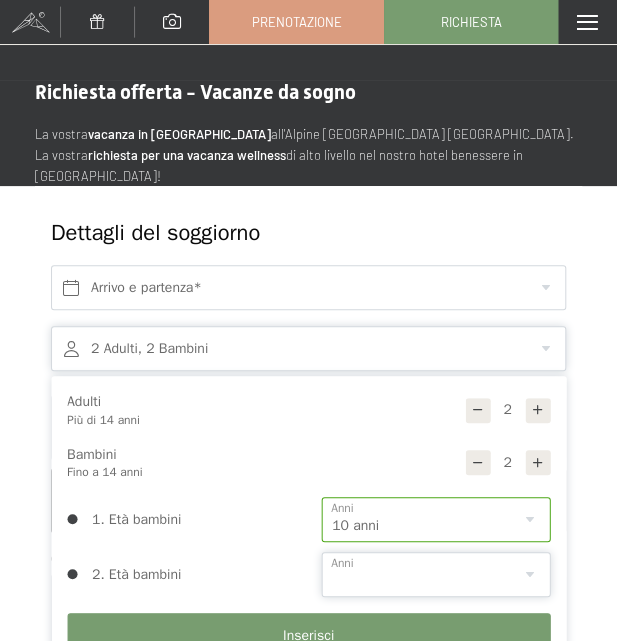 click on "0 1 2 3 4 5 6 7 8 9 10 11 12 13 14" at bounding box center [435, 574] 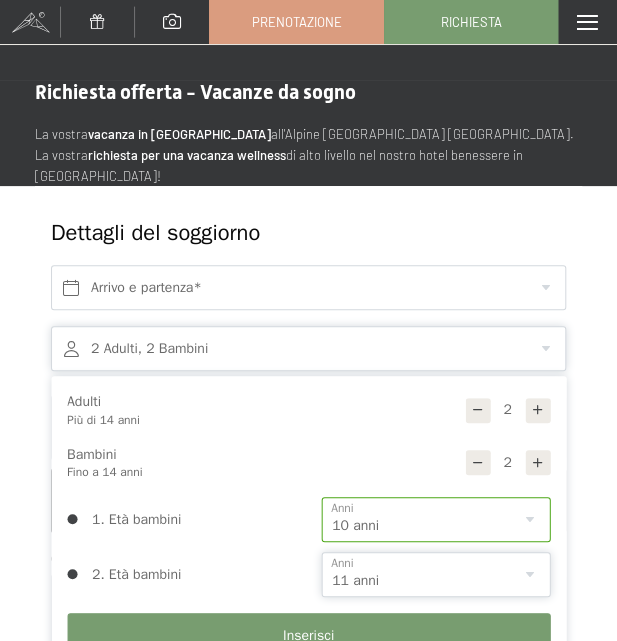 click on "0 1 2 3 4 5 6 7 8 9 10 11 12 13 14" at bounding box center [435, 574] 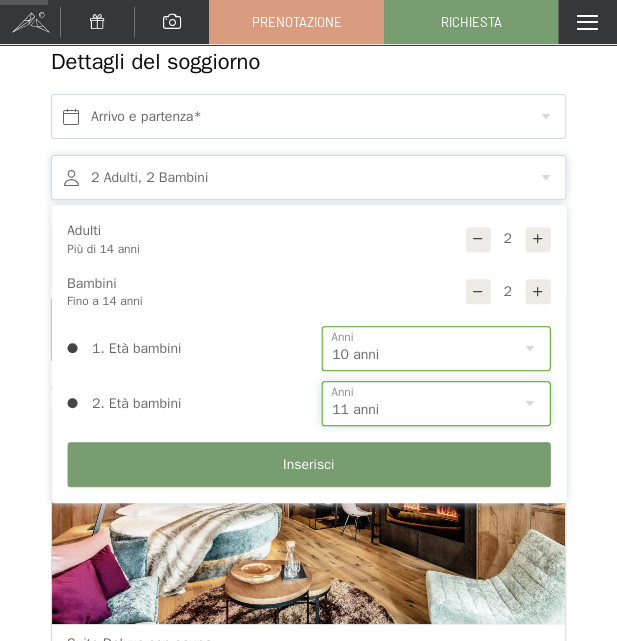 scroll, scrollTop: 0, scrollLeft: 0, axis: both 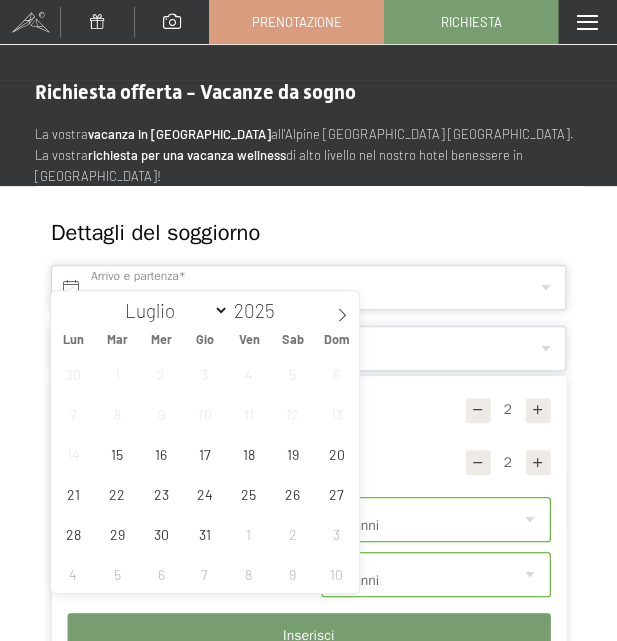 click at bounding box center [308, 287] 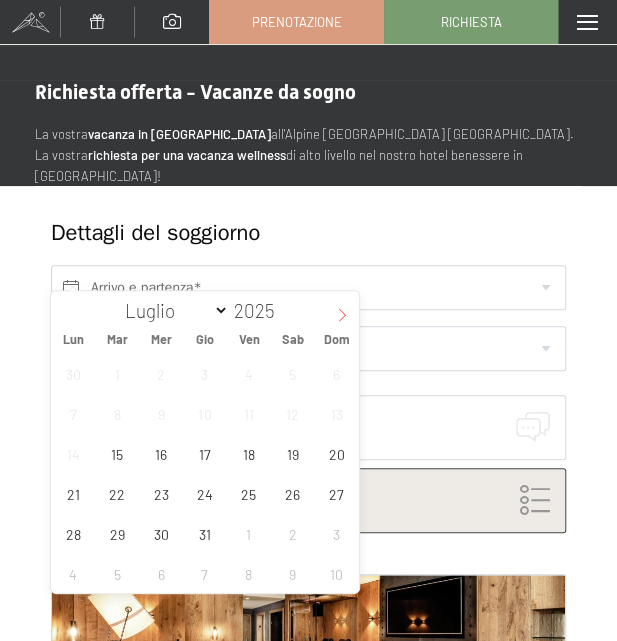 click 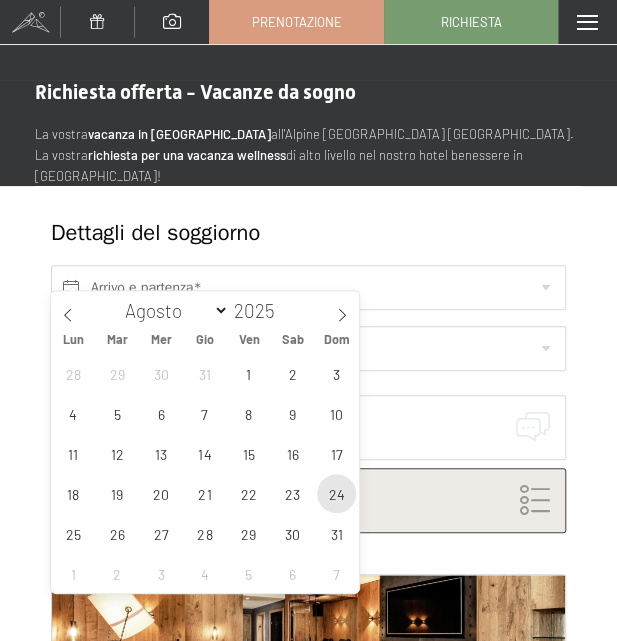 click on "24" at bounding box center [336, 493] 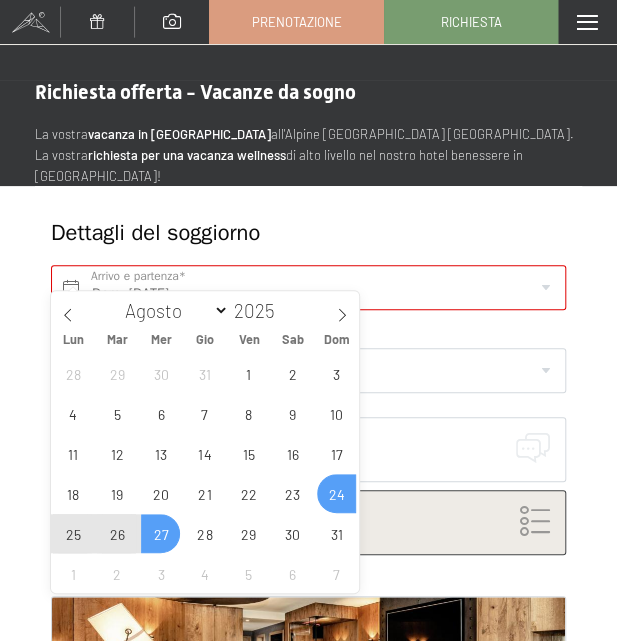 click on "27" at bounding box center [160, 533] 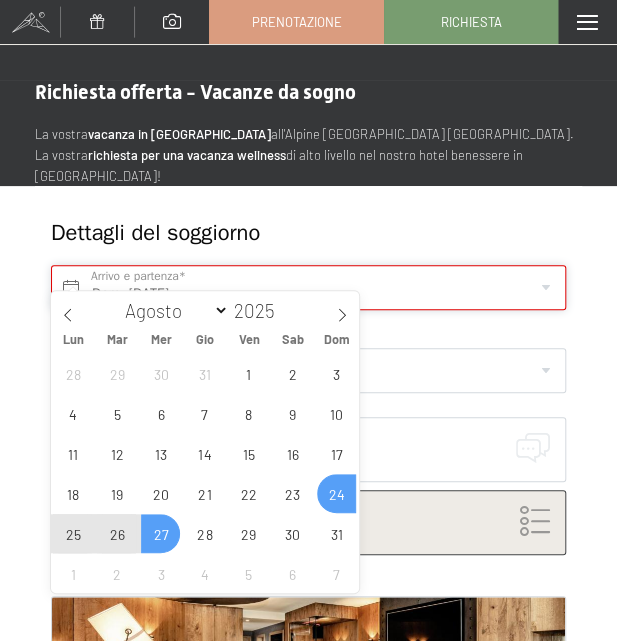 type on "Dom. 24/08/2025 - Mer. 27/08/2025" 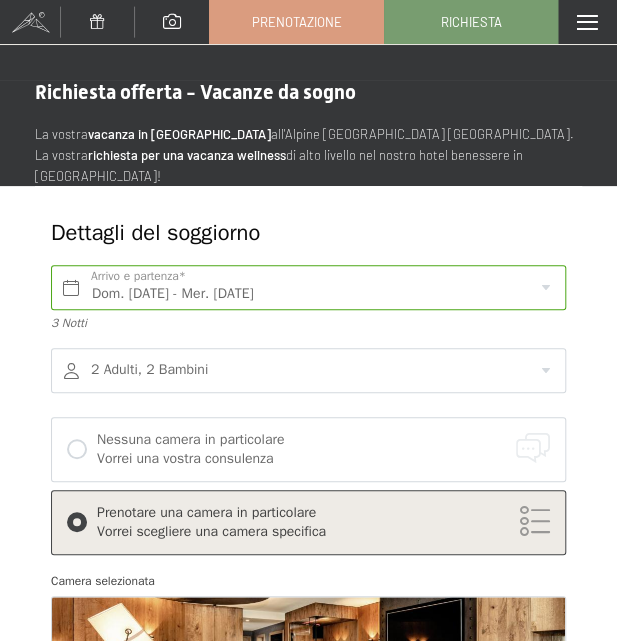 click at bounding box center [77, 449] 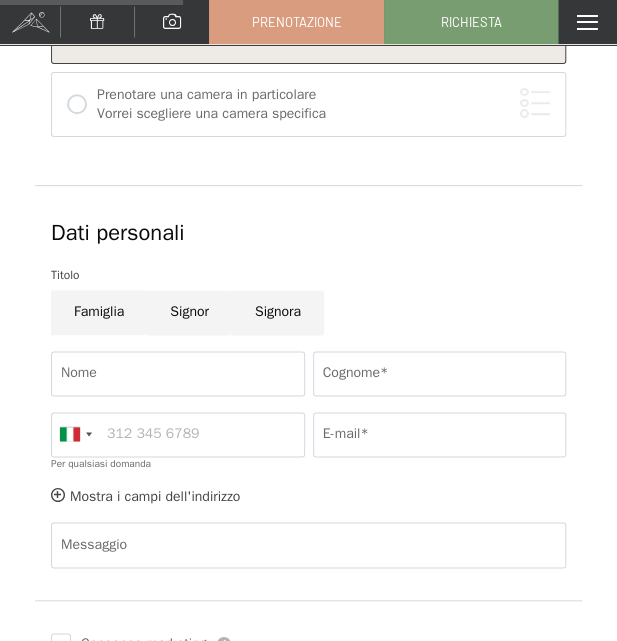scroll, scrollTop: 546, scrollLeft: 0, axis: vertical 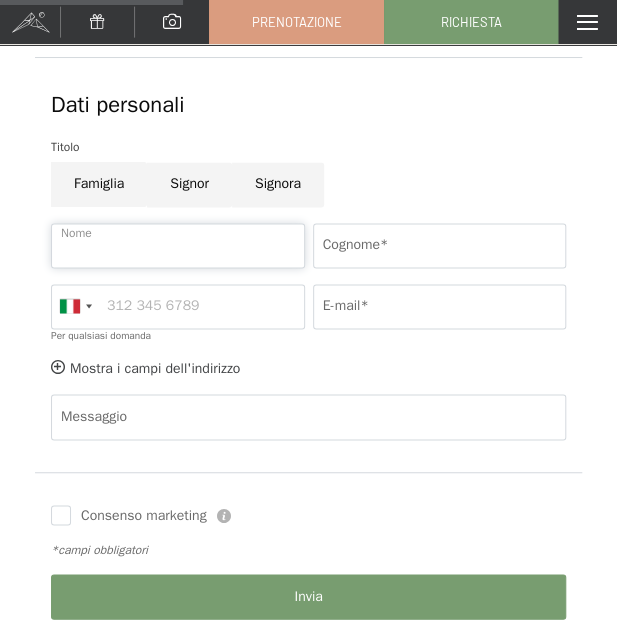 click on "Nome" at bounding box center (178, 245) 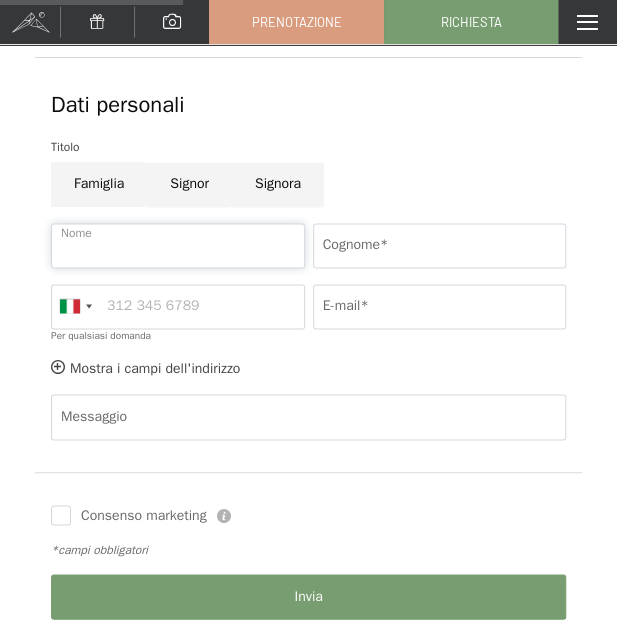 type on "Giovanni" 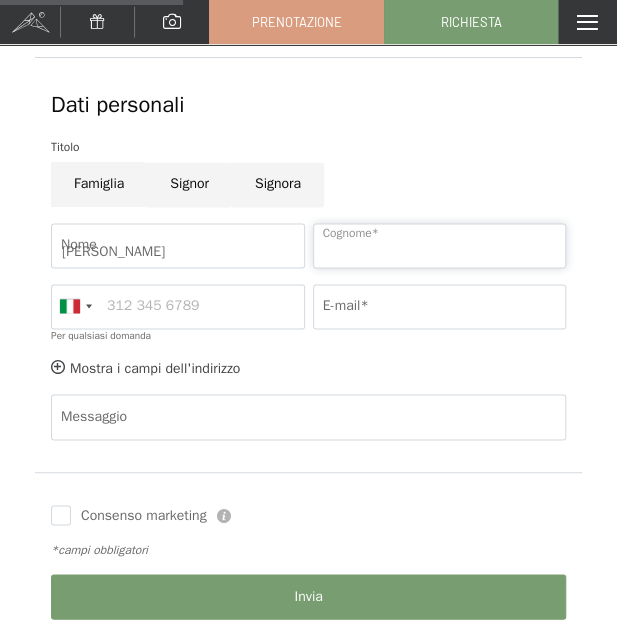 type on "Giordano" 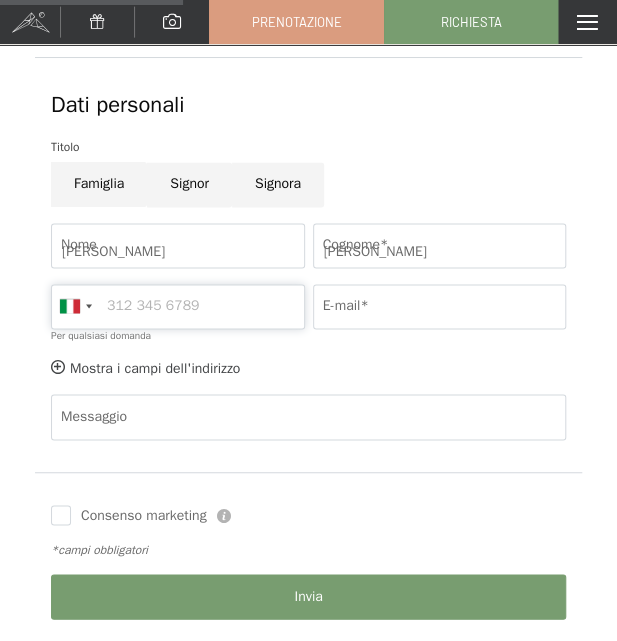 type on "3701301205" 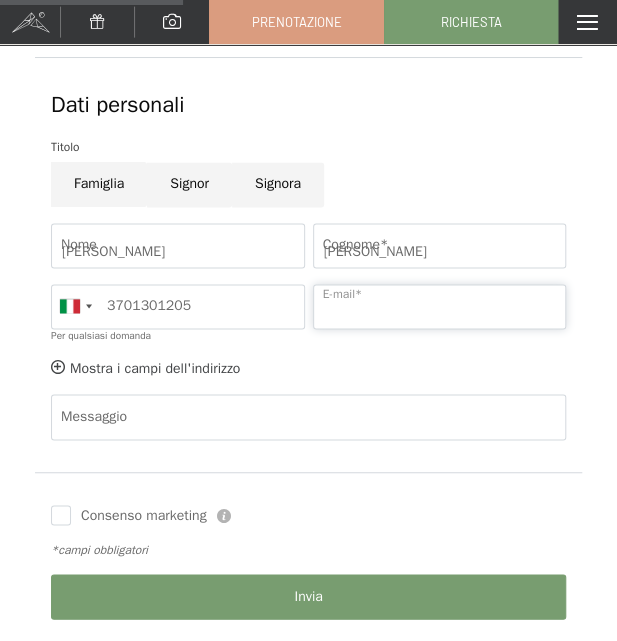 type on "giovidio79@gmail.com" 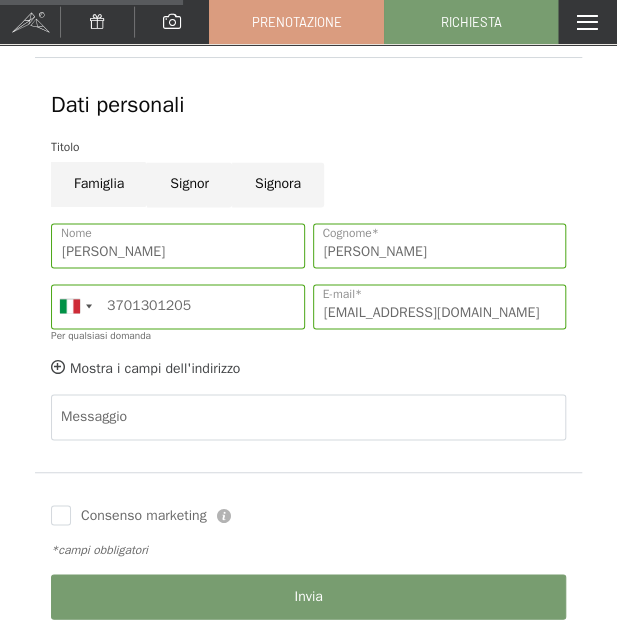 click on "Consenso marketing" at bounding box center [139, 515] 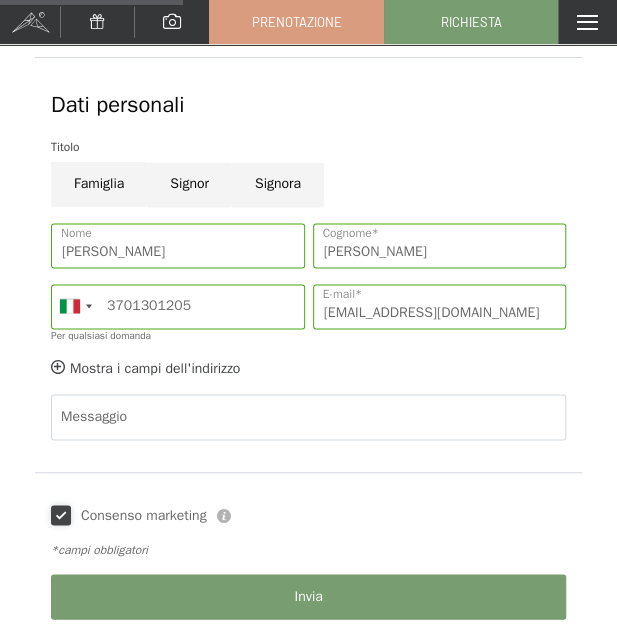 click on "Consenso marketing" at bounding box center (61, 515) 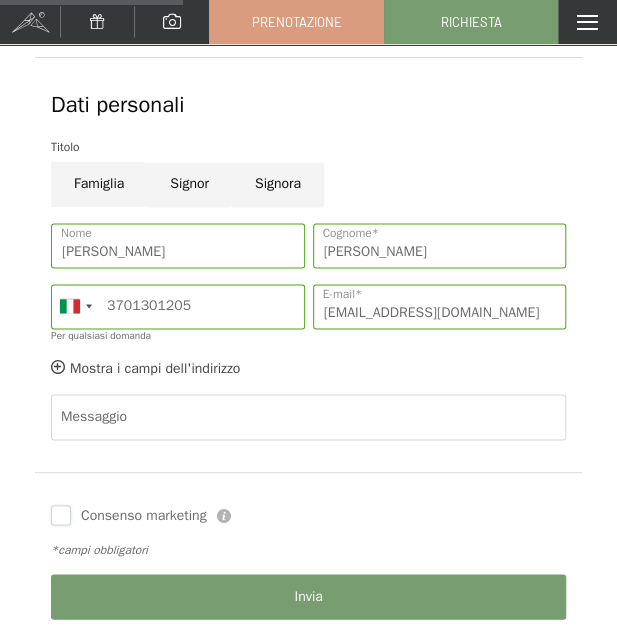 click on "Consenso marketing" at bounding box center (61, 515) 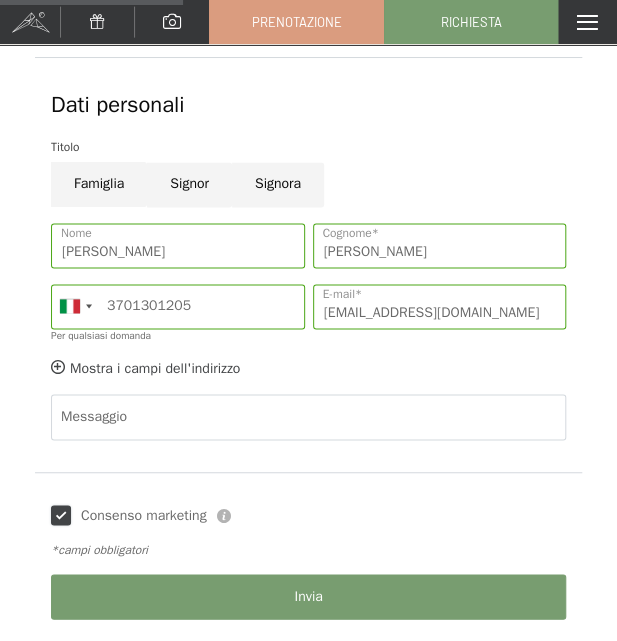 checkbox on "true" 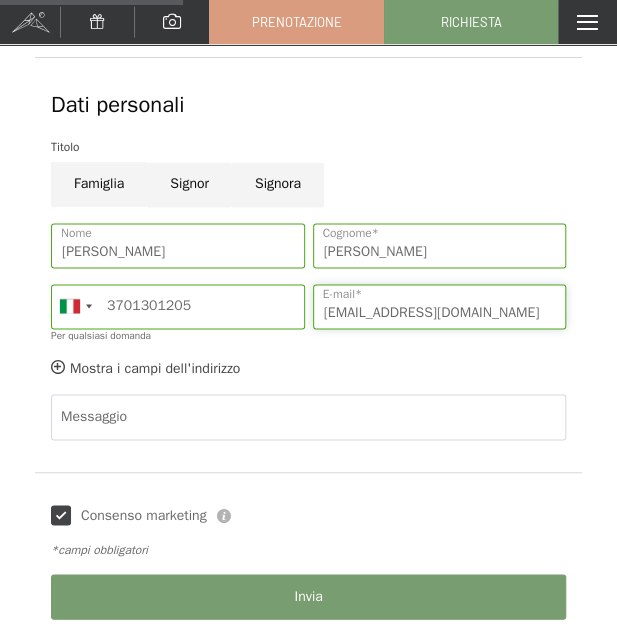 click on "giovidio79@gmail.com" at bounding box center (440, 306) 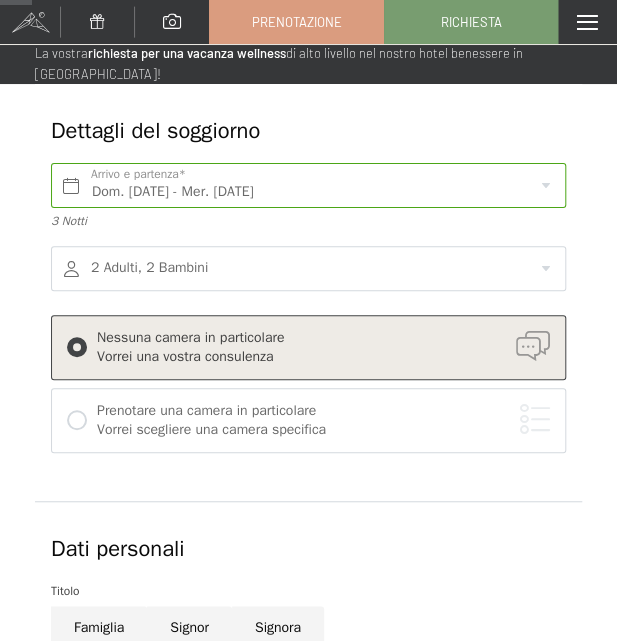 scroll, scrollTop: 116, scrollLeft: 0, axis: vertical 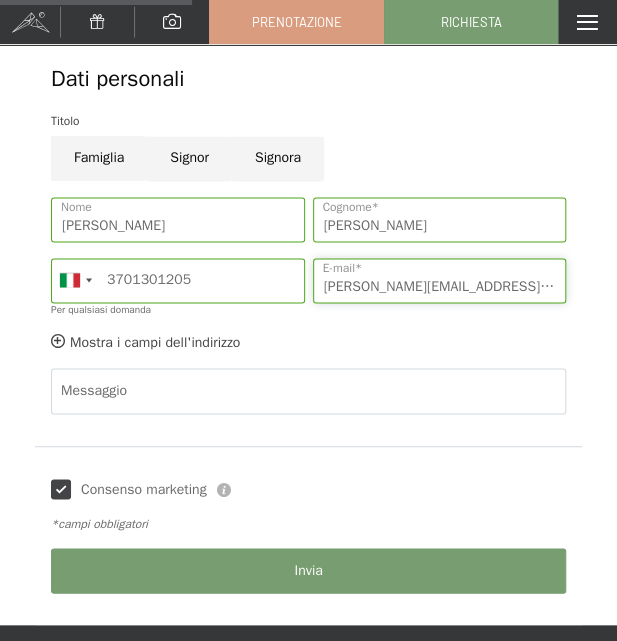 type on "g.giordano@shionogi.eu" 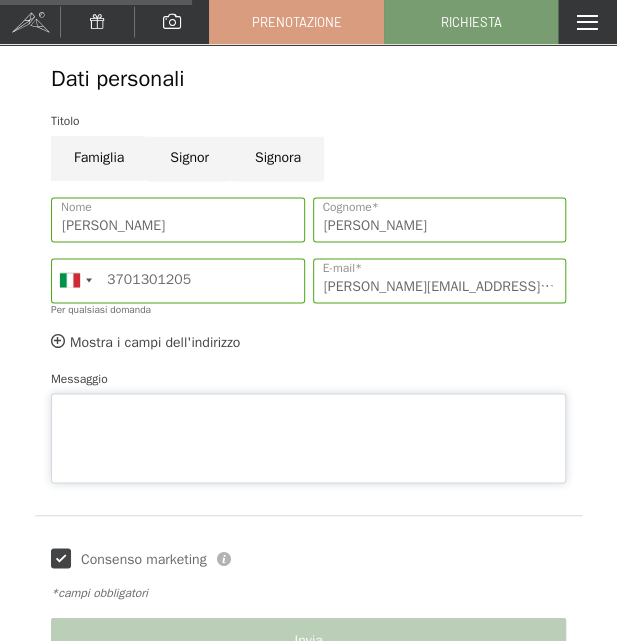 click on "Messaggio" at bounding box center (308, 438) 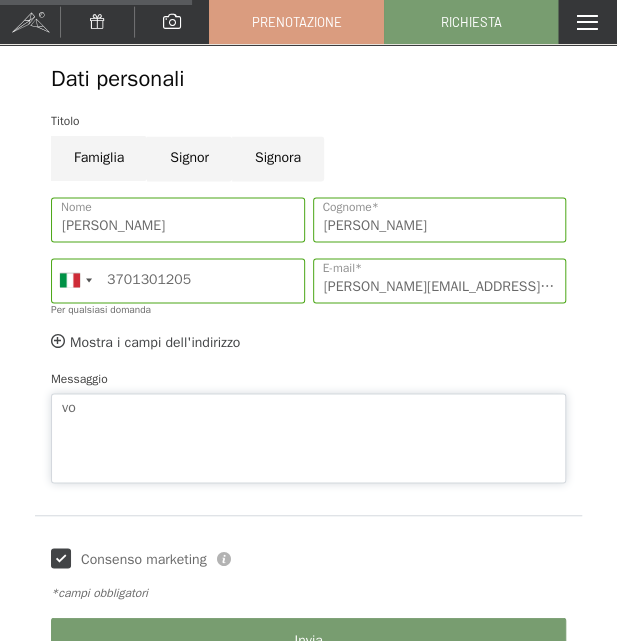 type on "v" 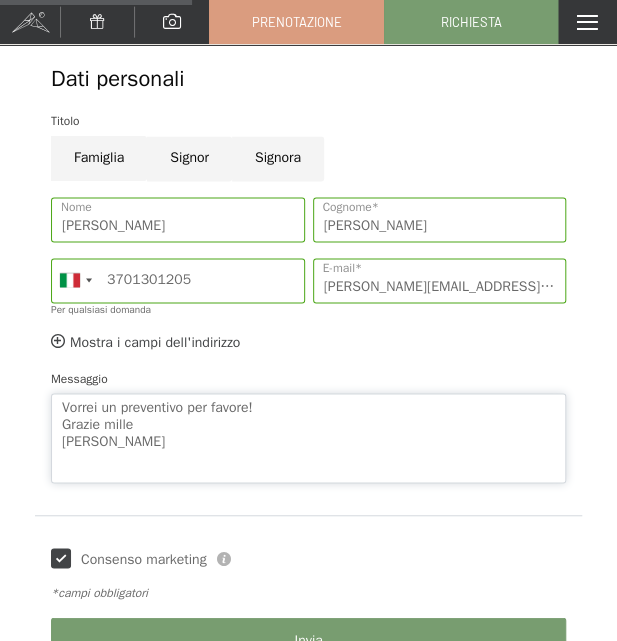 type on "Vorrei un preventivo per favore!
Grazie mille
Giovanni" 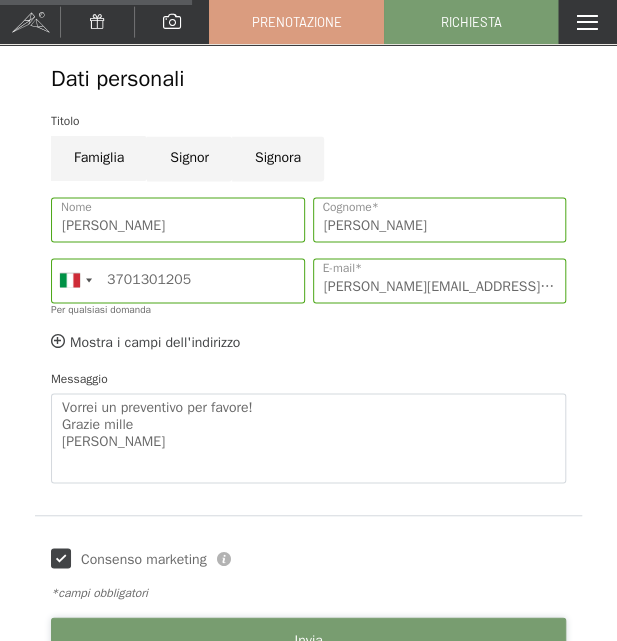 click on "Invia" at bounding box center [308, 639] 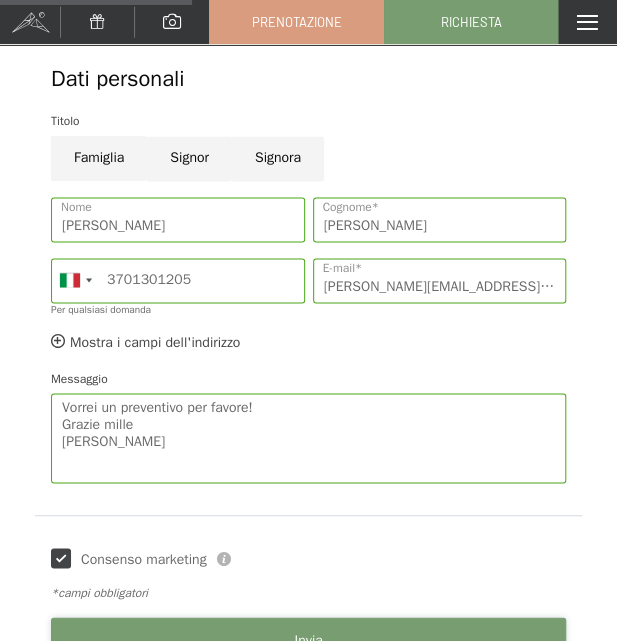 click on "Invia" at bounding box center (308, 639) 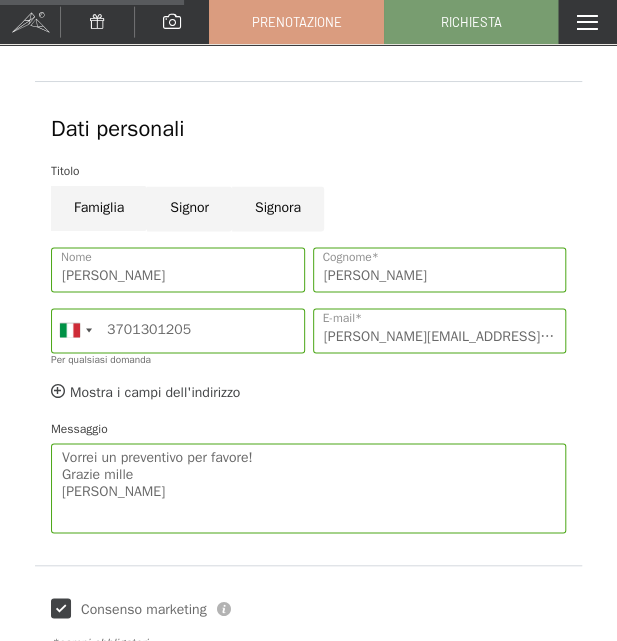 scroll, scrollTop: 506, scrollLeft: 0, axis: vertical 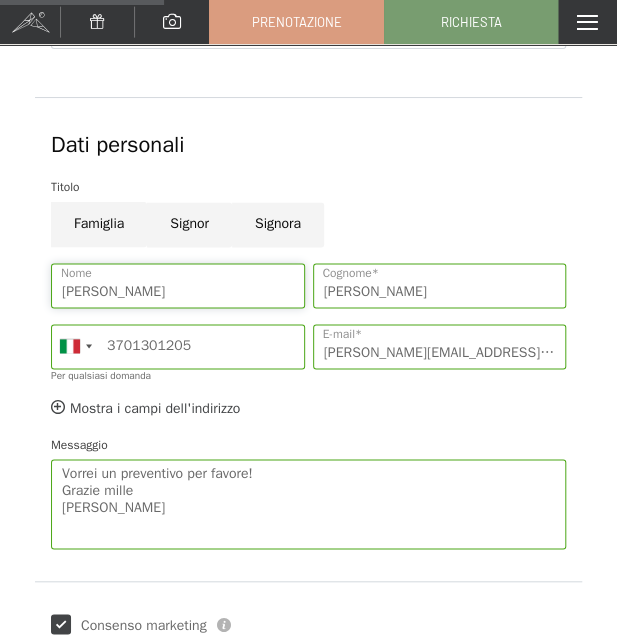 click on "Giovanni" at bounding box center (178, 285) 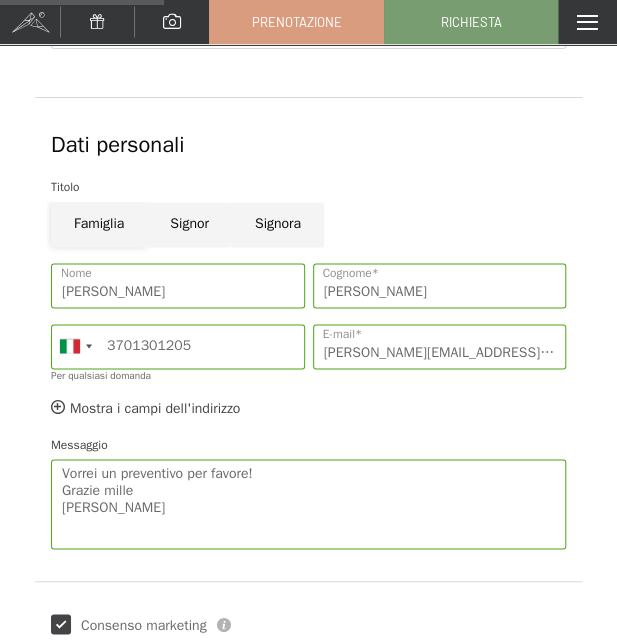 click on "Famiglia" at bounding box center (99, 224) 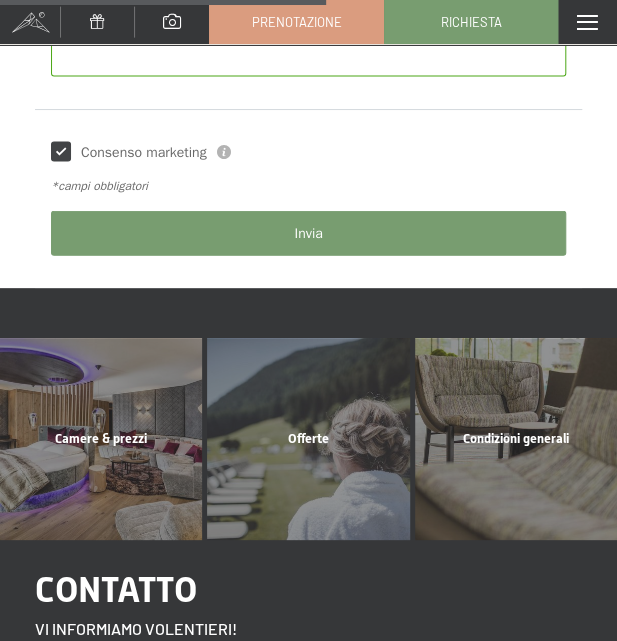 scroll, scrollTop: 1018, scrollLeft: 0, axis: vertical 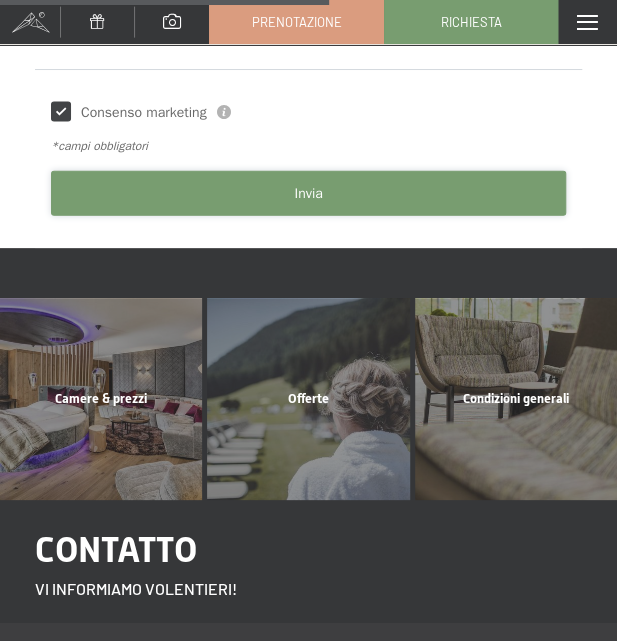 click on "Invia" at bounding box center (308, 193) 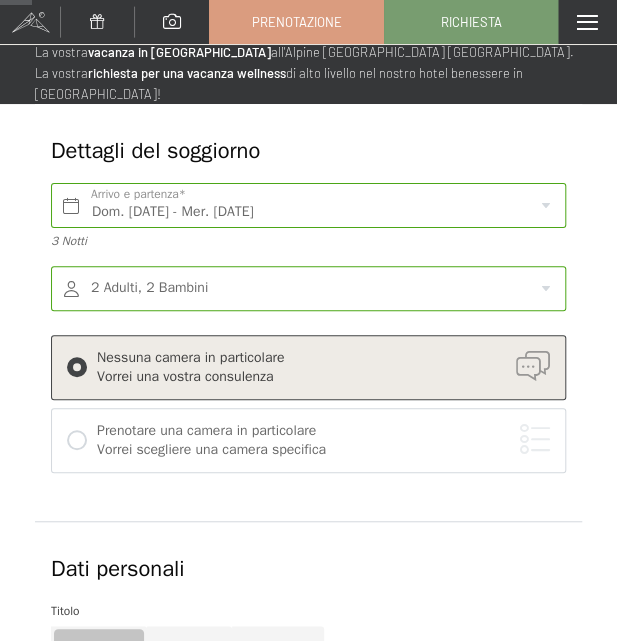 scroll, scrollTop: 137, scrollLeft: 0, axis: vertical 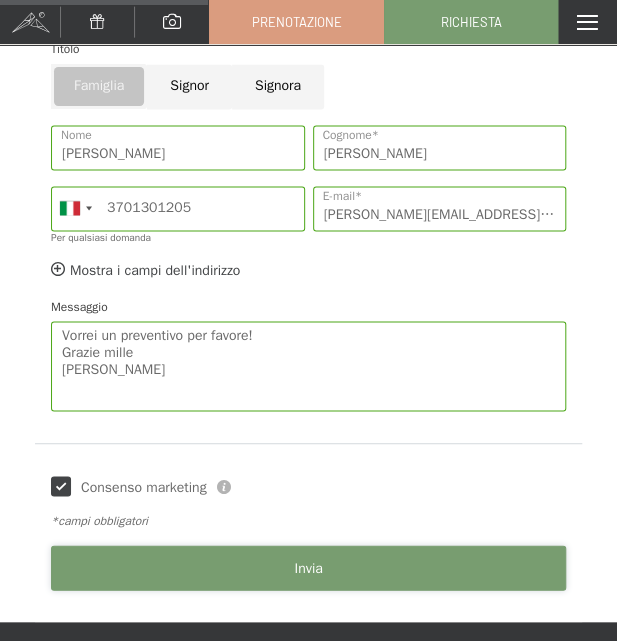 click on "Invia" at bounding box center (308, 567) 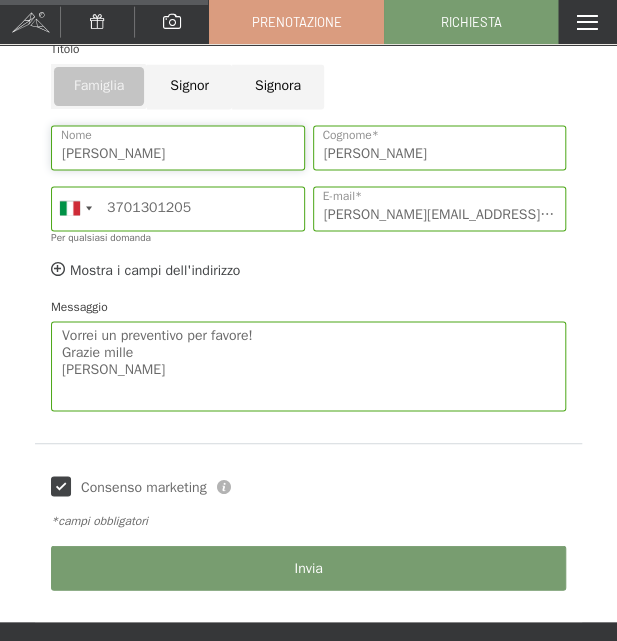 click on "Giovanni" at bounding box center (178, 147) 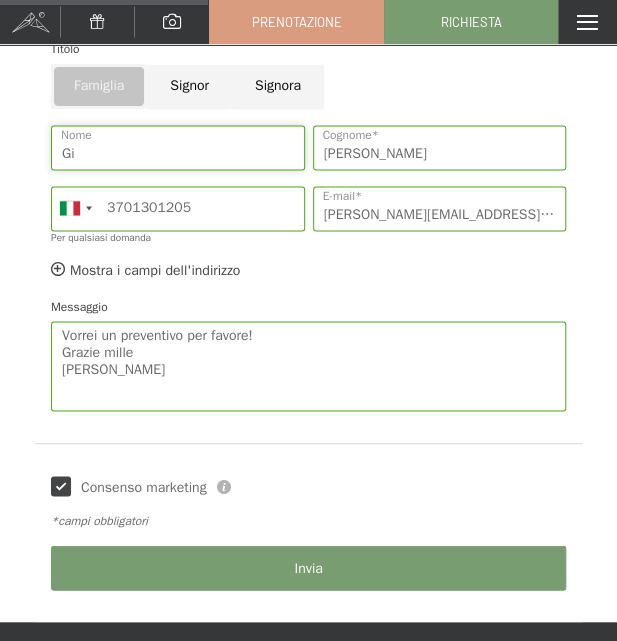 type on "G" 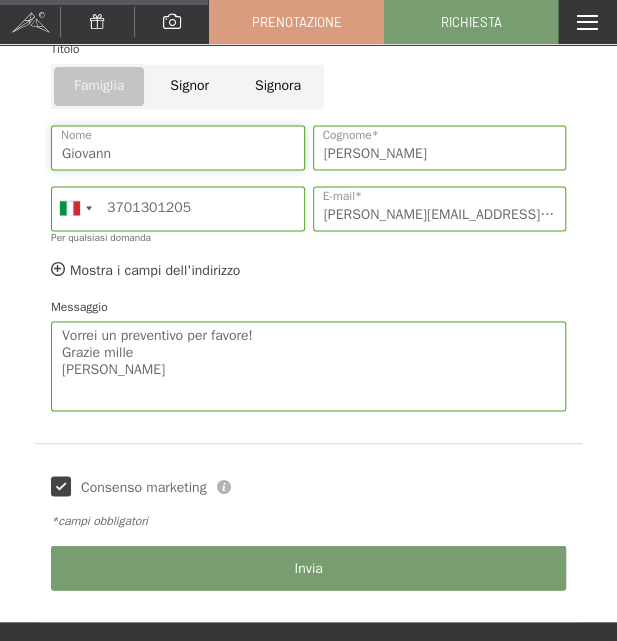 type on "Giovanni" 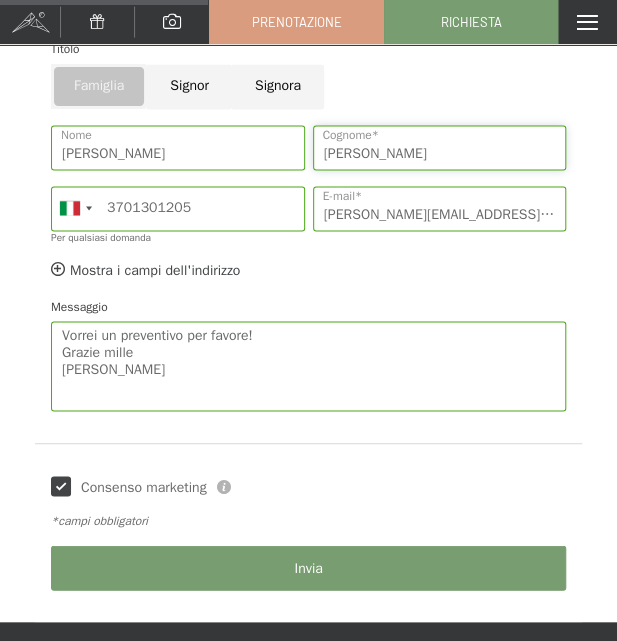 click on "Giordano" at bounding box center (440, 147) 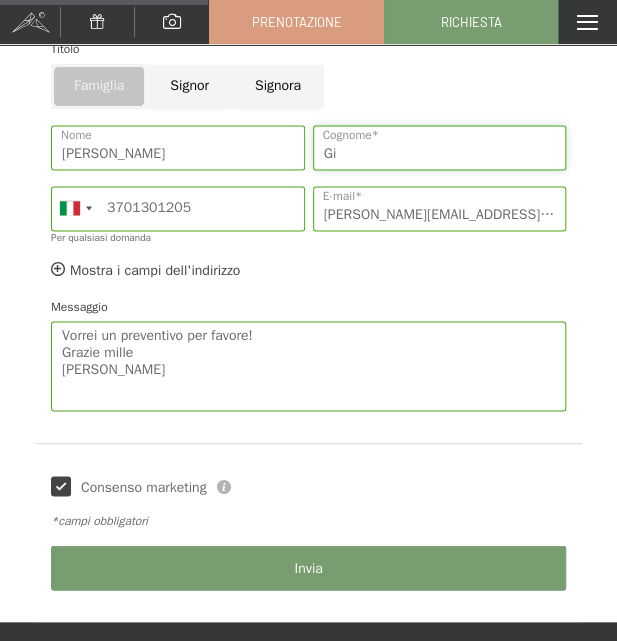 type on "G" 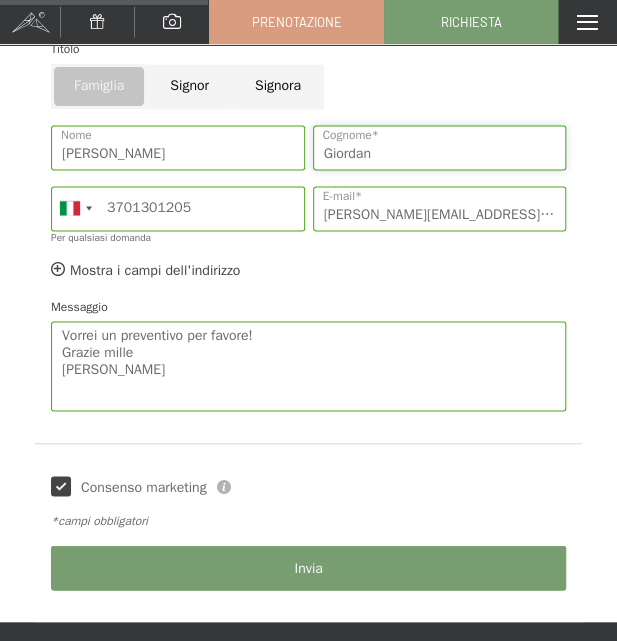 type on "Giordano" 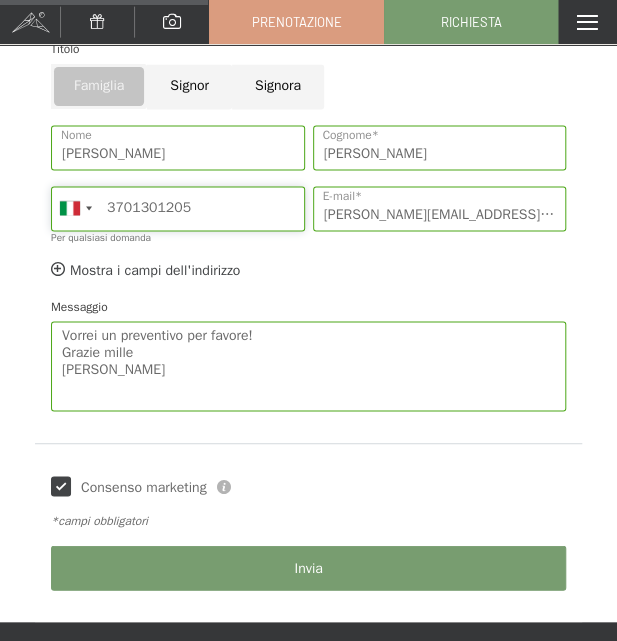 click on "3701301205" at bounding box center [178, 208] 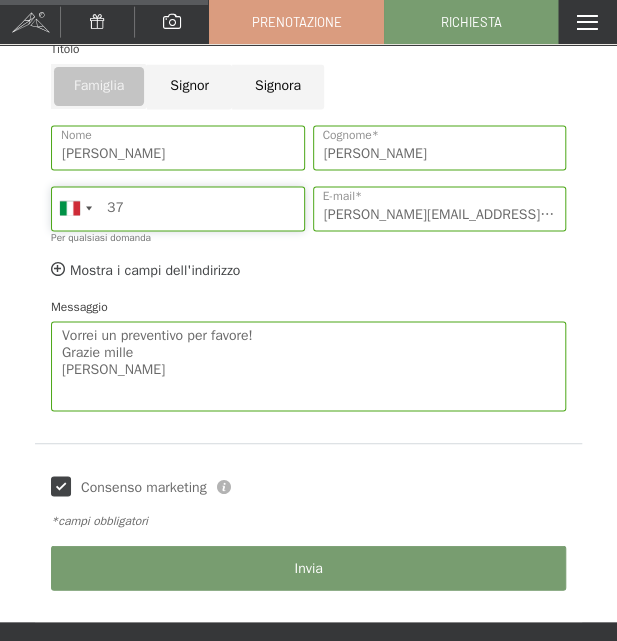 type on "3" 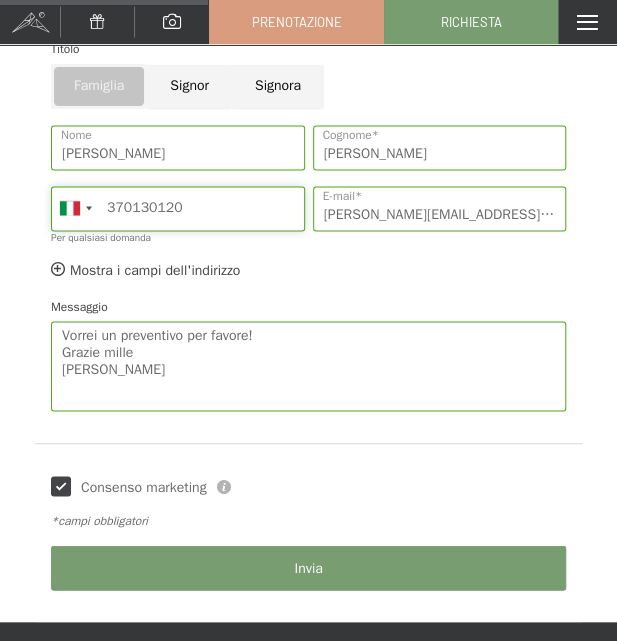 type on "3701301205" 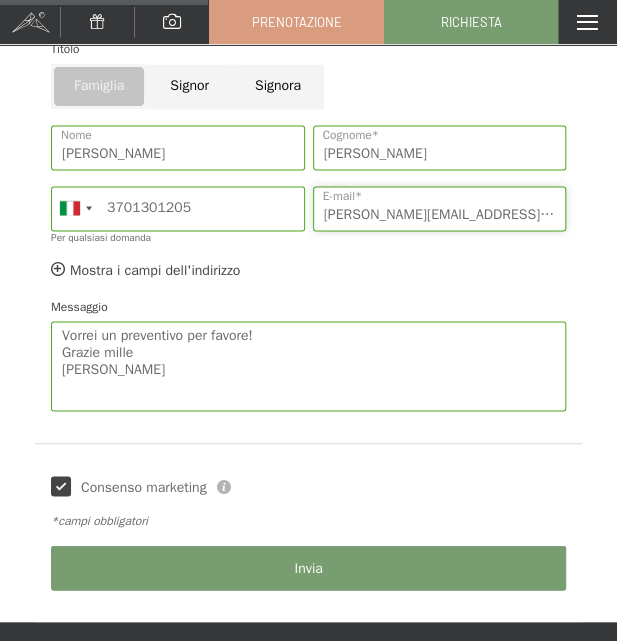 click on "g.giordano@shionogi.eu" at bounding box center (440, 208) 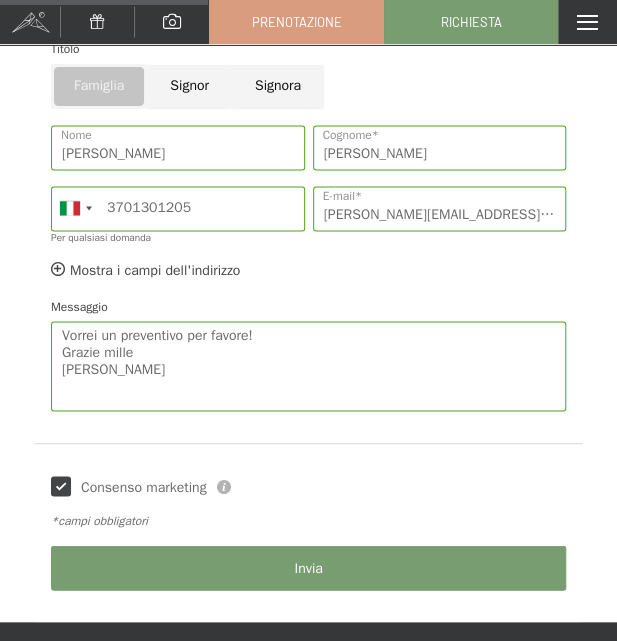 click on "Vorrei un preventivo per favore!
Grazie mille
Giovanni Messaggio" at bounding box center [308, 353] 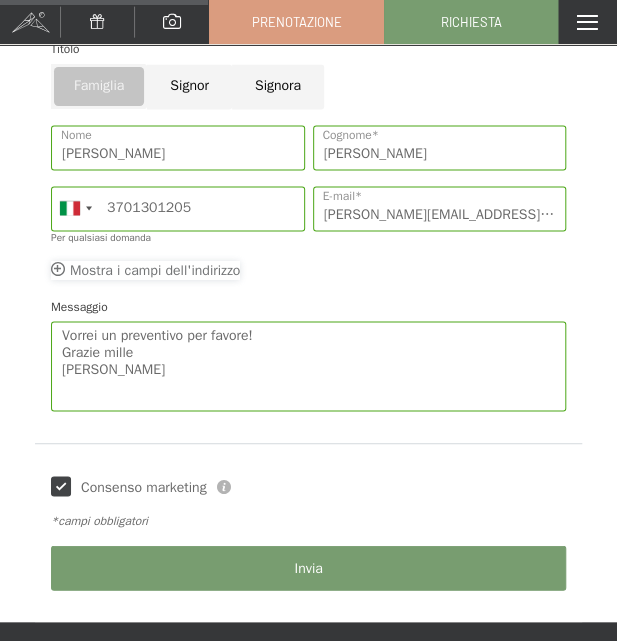 click at bounding box center [58, 269] 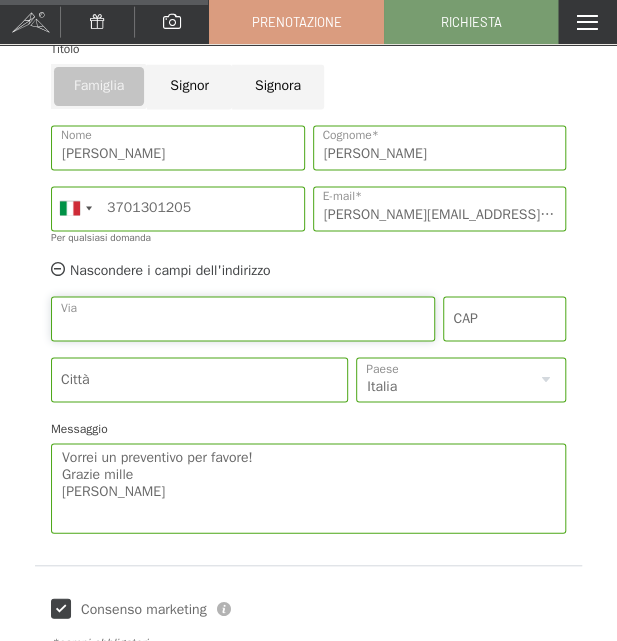 click on "Via" at bounding box center (243, 318) 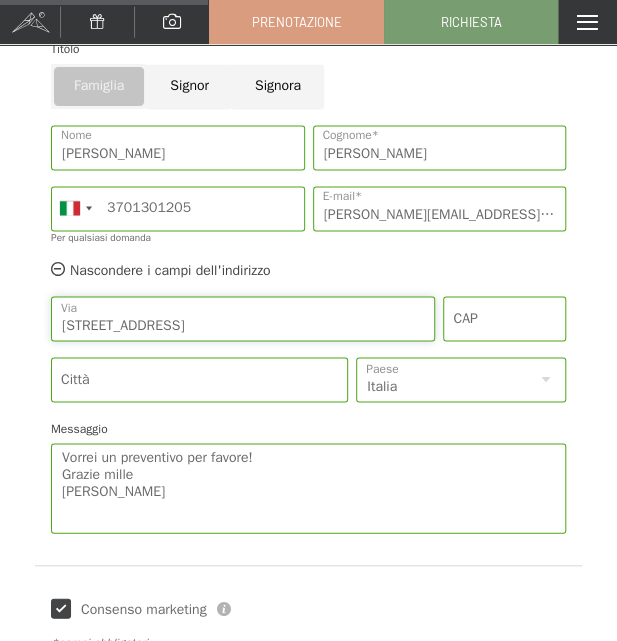type on "Via Dalmazia 2" 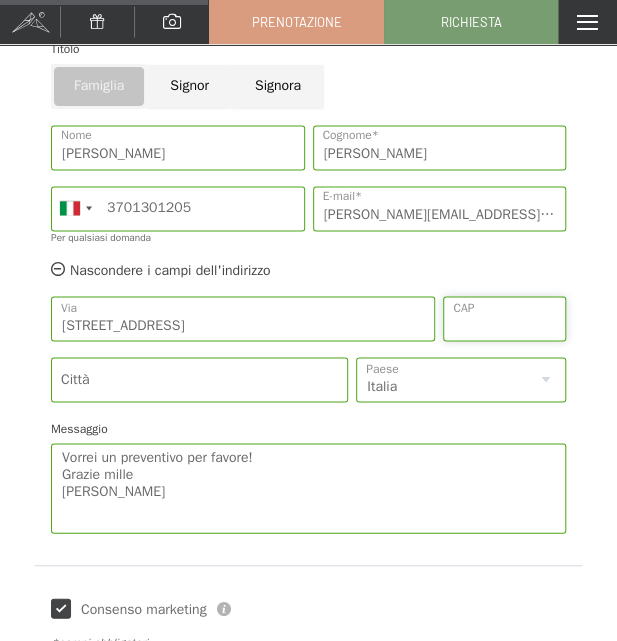 click on "CAP" at bounding box center [504, 318] 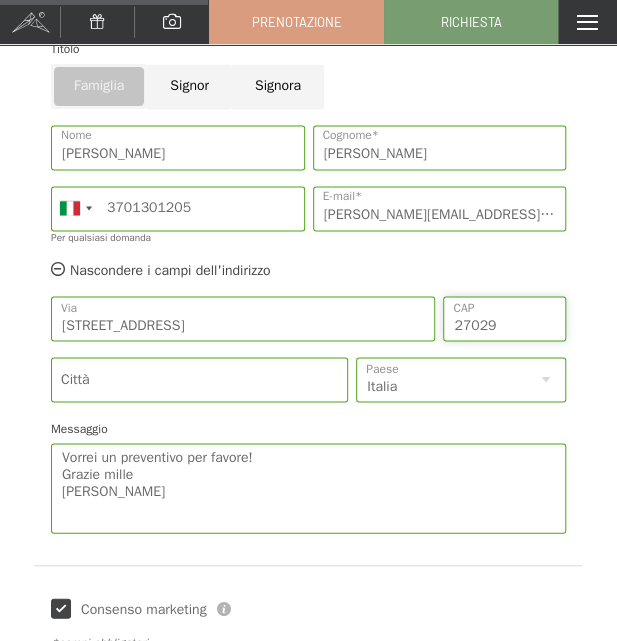 type on "27029" 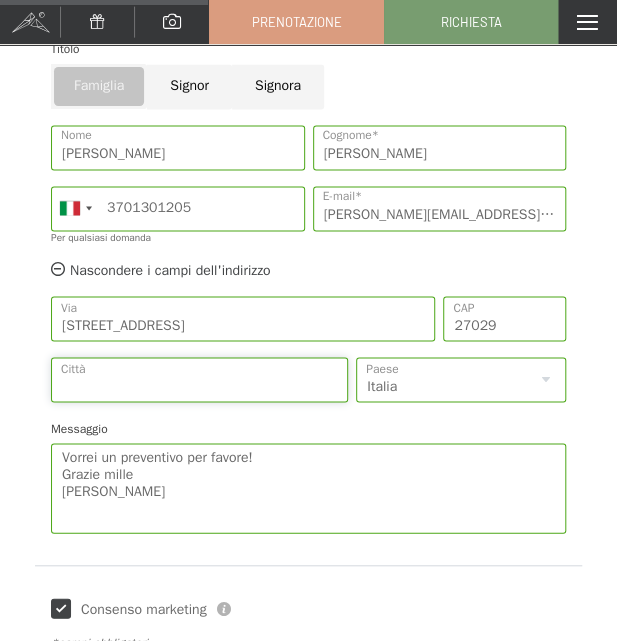 click on "Città" at bounding box center (199, 379) 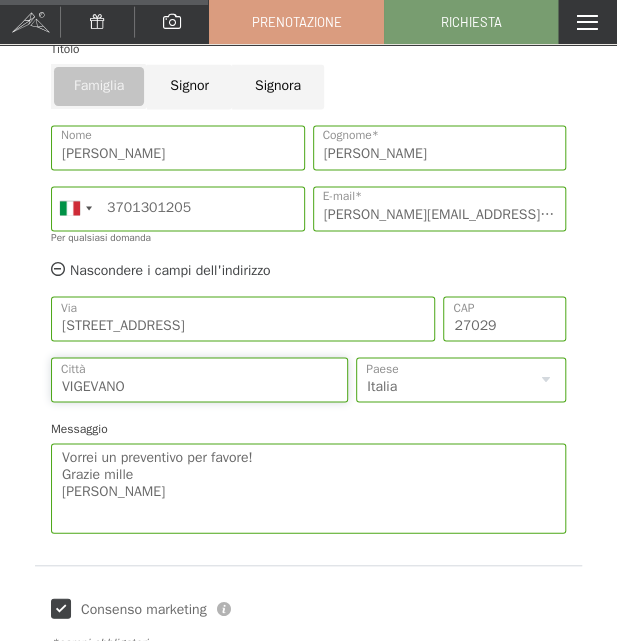type on "VIGEVANO" 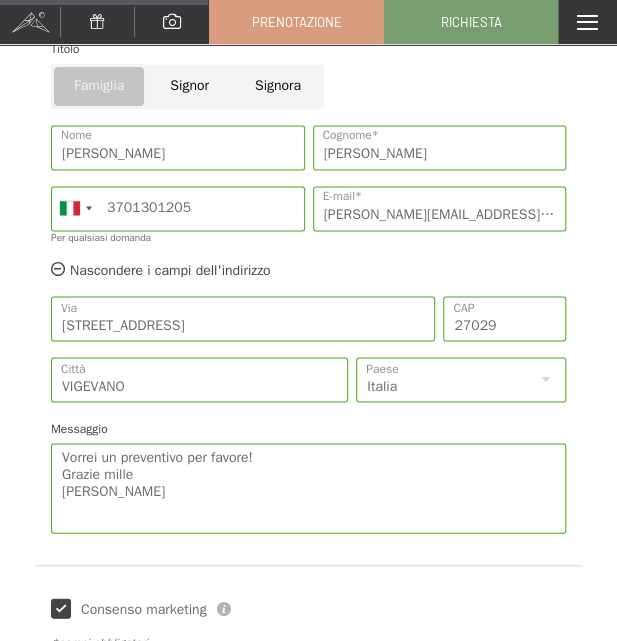 click on "Vorrei un preventivo per favore!
Grazie mille
Giovanni Messaggio" at bounding box center (308, 475) 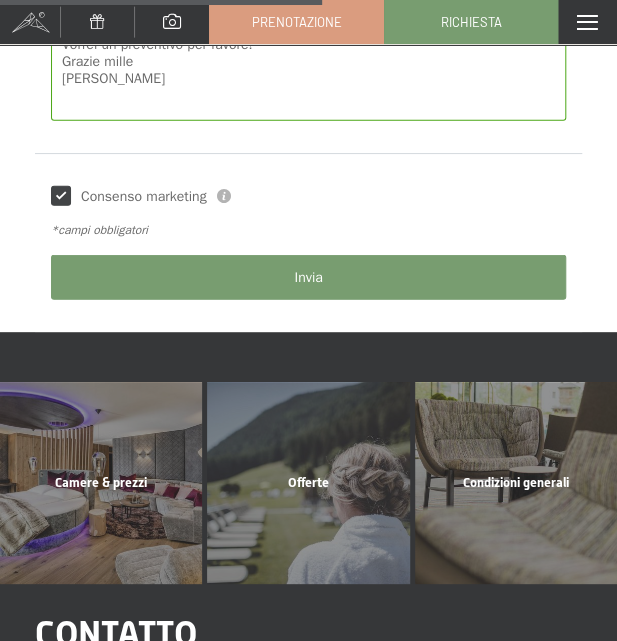 scroll, scrollTop: 1070, scrollLeft: 0, axis: vertical 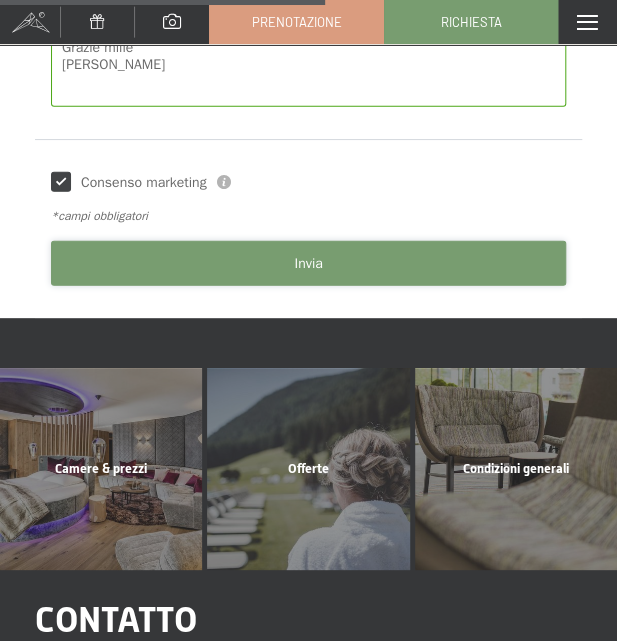 click on "Invia" at bounding box center [308, 263] 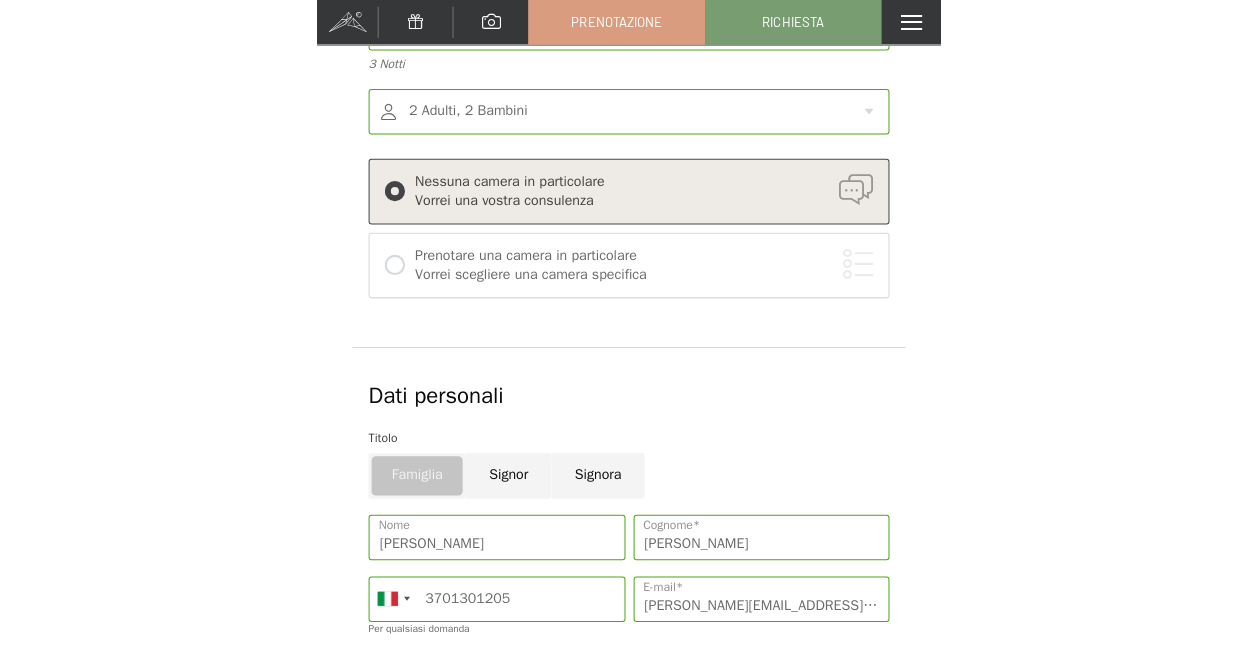 scroll, scrollTop: 0, scrollLeft: 0, axis: both 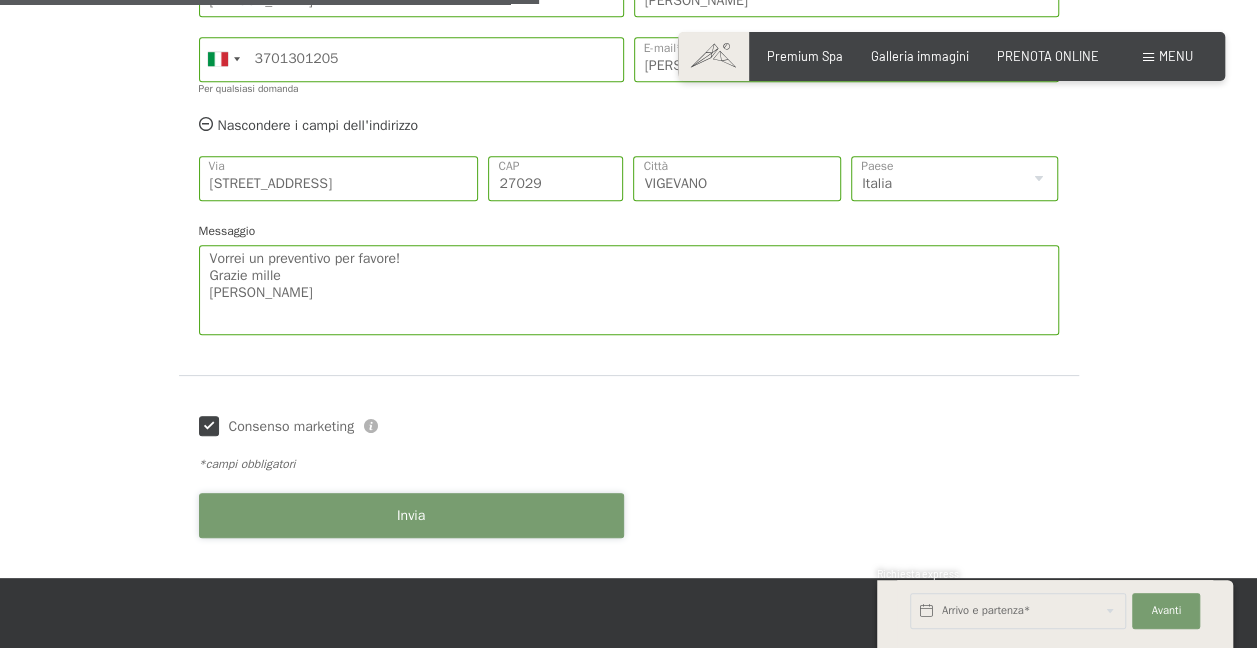 click on "Invia" at bounding box center [411, 515] 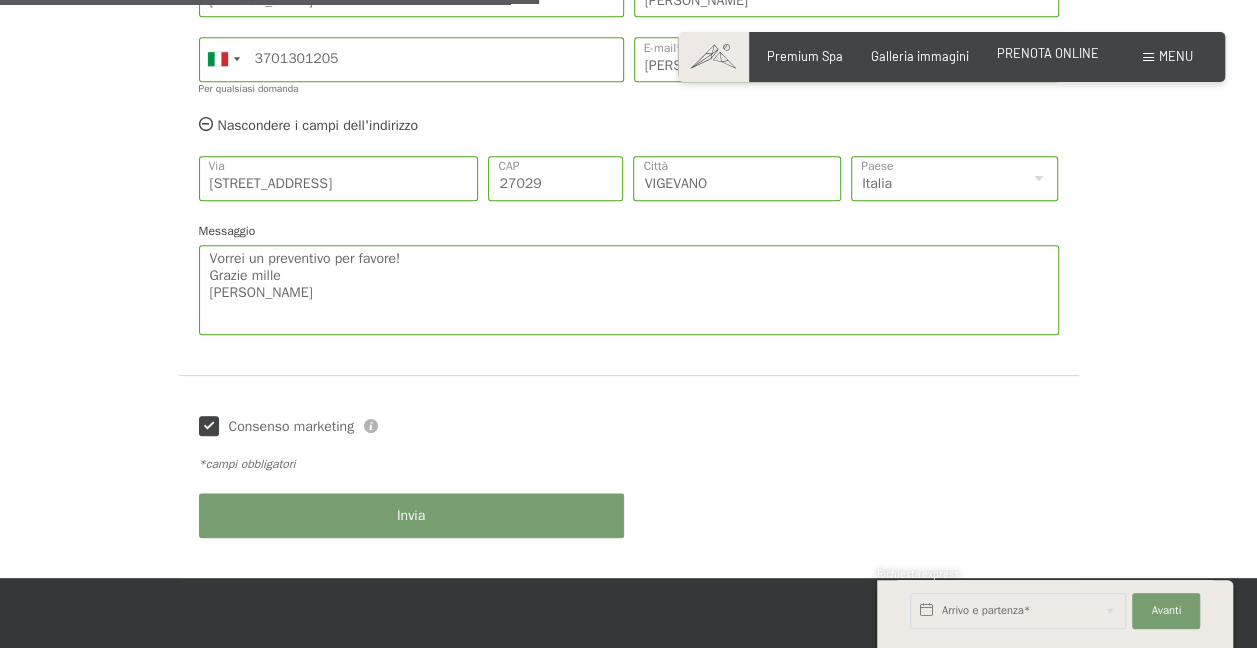 click on "PRENOTA ONLINE" at bounding box center (1048, 53) 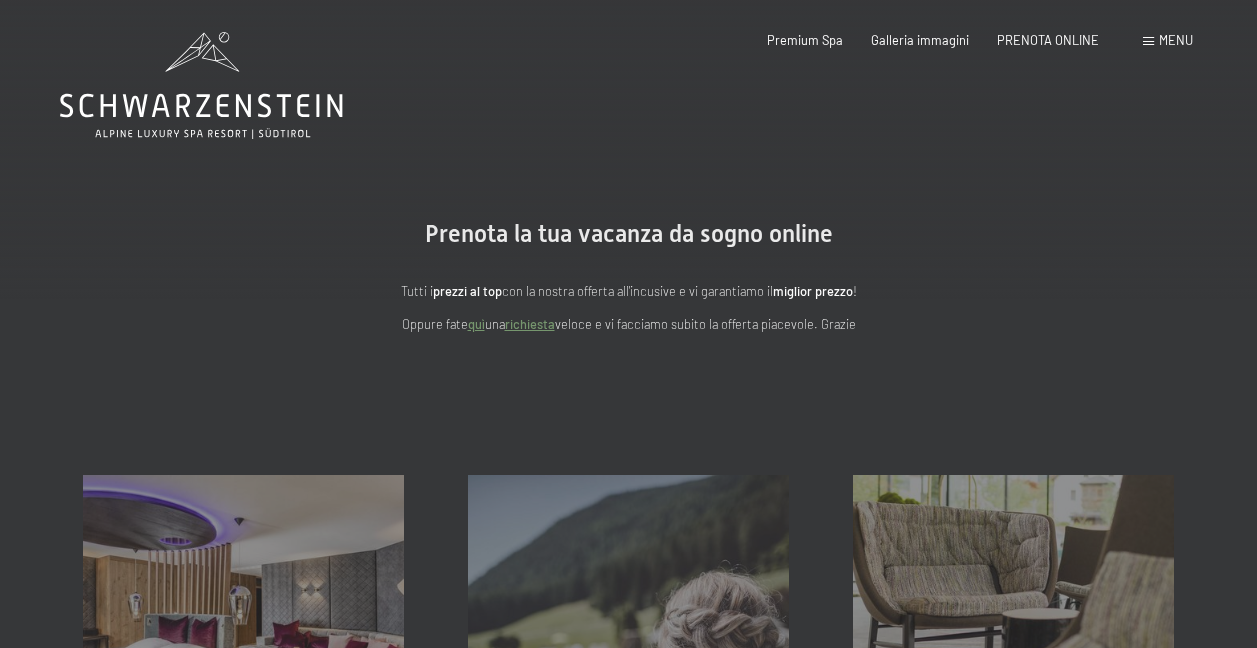 scroll, scrollTop: 0, scrollLeft: 0, axis: both 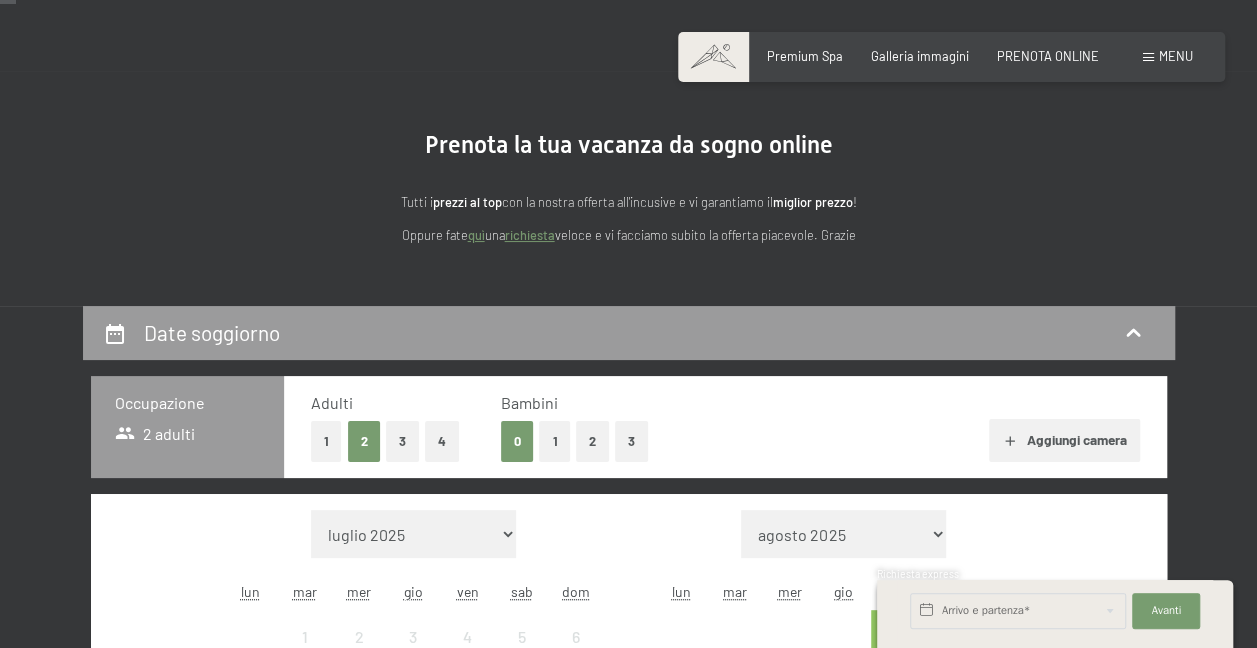 click on "2" at bounding box center (592, 441) 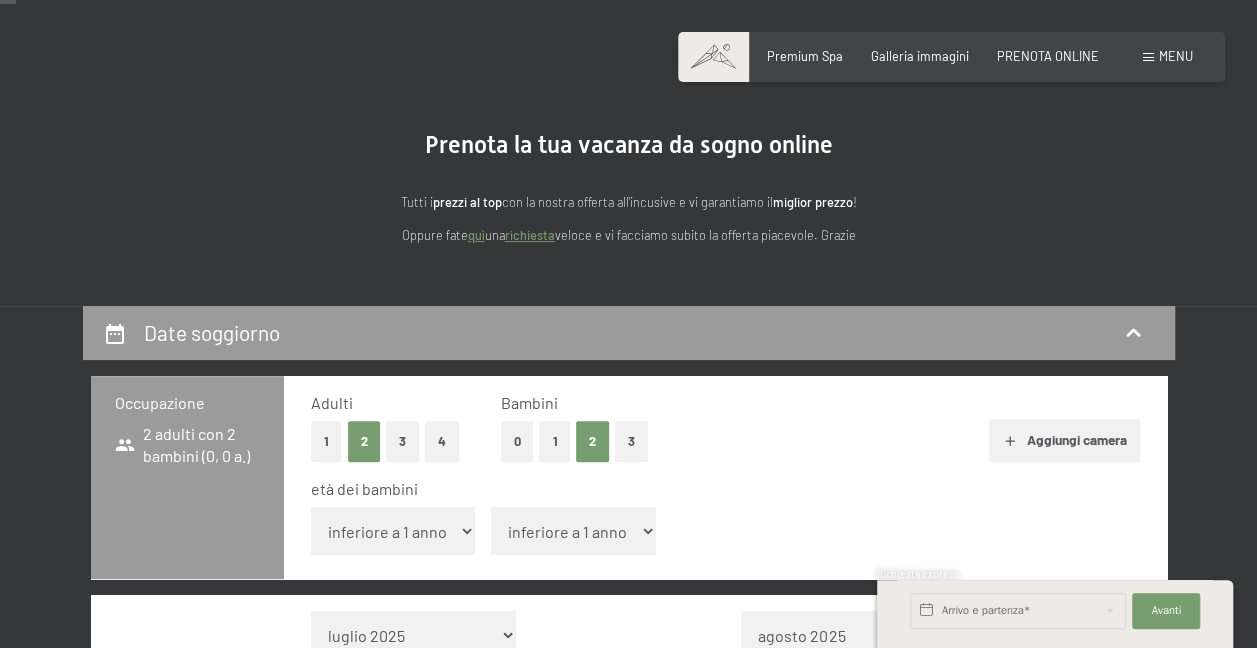 click on "inferiore a 1 anno 1 anno 2 anni 3 anni 4 anni 5 anni 6 anni 7 anni 8 anni 9 anni 10 anni 11 anni 12 anni 13 anni 14 anni 15 anni 16 anni 17 anni" at bounding box center [393, 531] 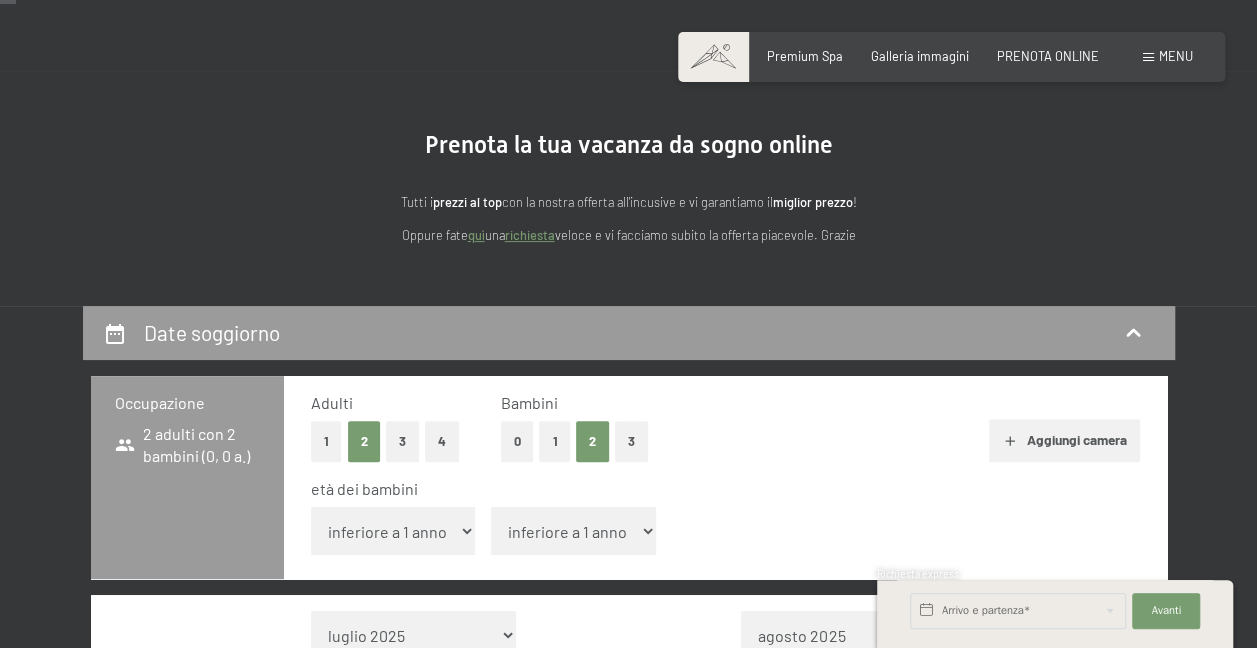 select on "10" 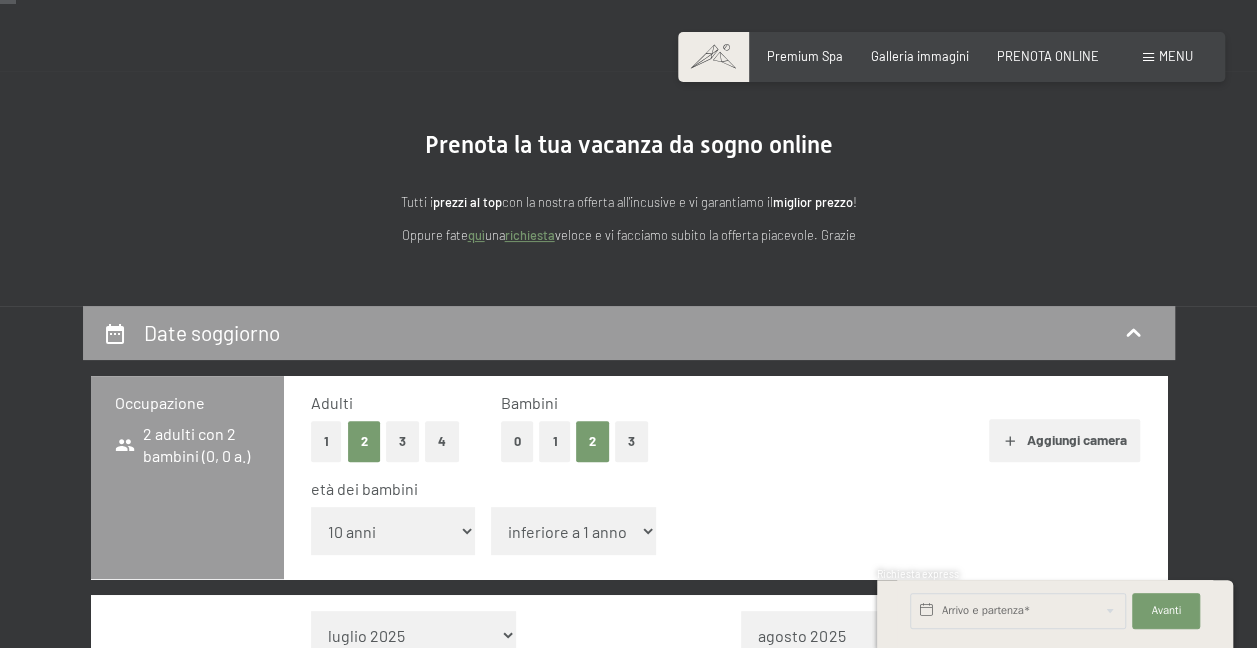click on "inferiore a 1 anno 1 anno 2 anni 3 anni 4 anni 5 anni 6 anni 7 anni 8 anni 9 anni 10 anni 11 anni 12 anni 13 anni 14 anni 15 anni 16 anni 17 anni" at bounding box center [393, 531] 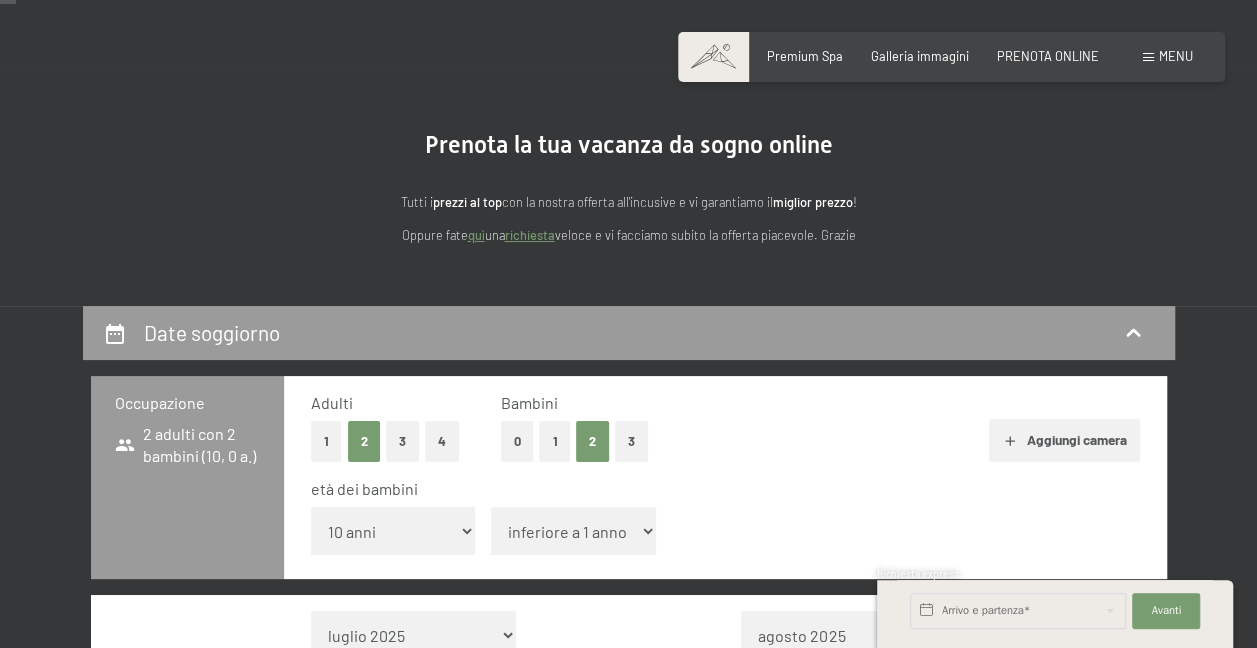 click on "inferiore a 1 anno 1 anno 2 anni 3 anni 4 anni 5 anni 6 anni 7 anni 8 anni 9 anni 10 anni 11 anni 12 anni 13 anni 14 anni 15 anni 16 anni 17 anni" at bounding box center (573, 531) 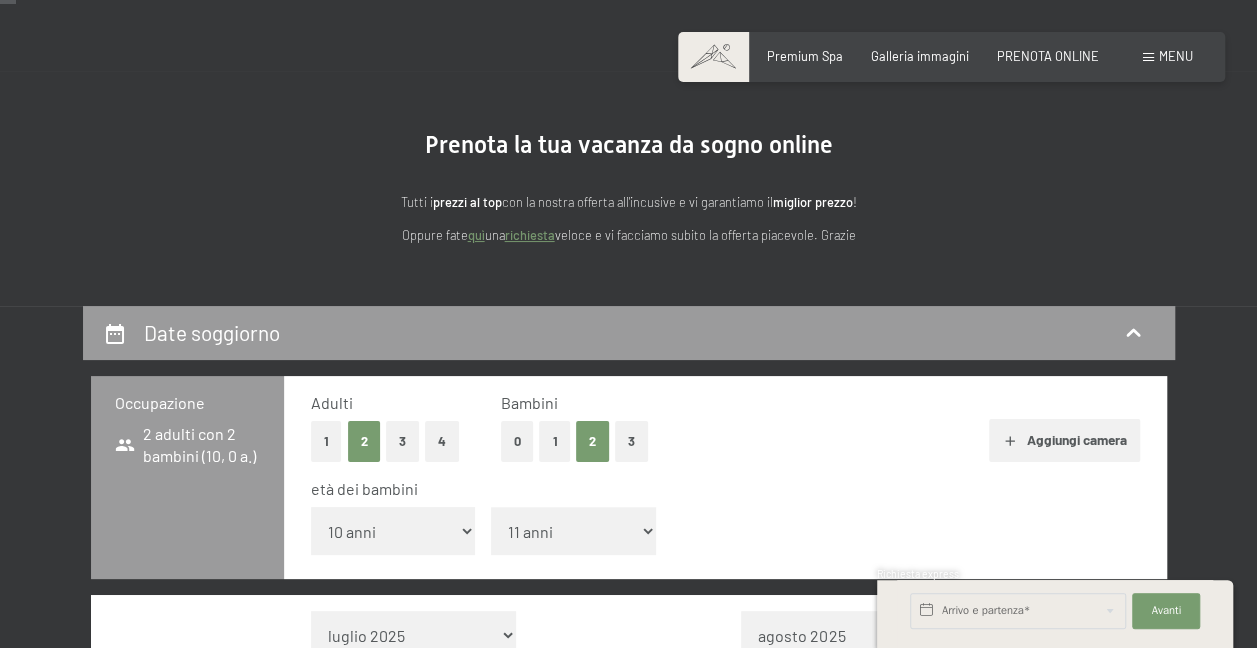 click on "inferiore a 1 anno 1 anno 2 anni 3 anni 4 anni 5 anni 6 anni 7 anni 8 anni 9 anni 10 anni 11 anni 12 anni 13 anni 14 anni 15 anni 16 anni 17 anni" at bounding box center [573, 531] 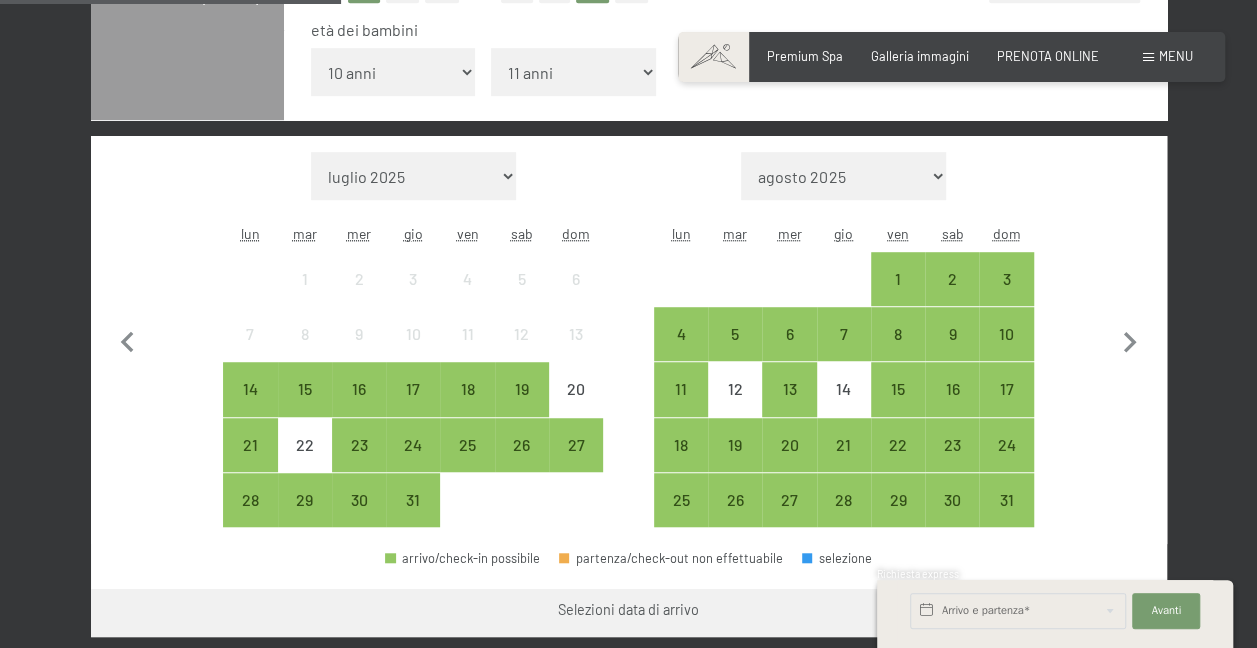 scroll, scrollTop: 554, scrollLeft: 0, axis: vertical 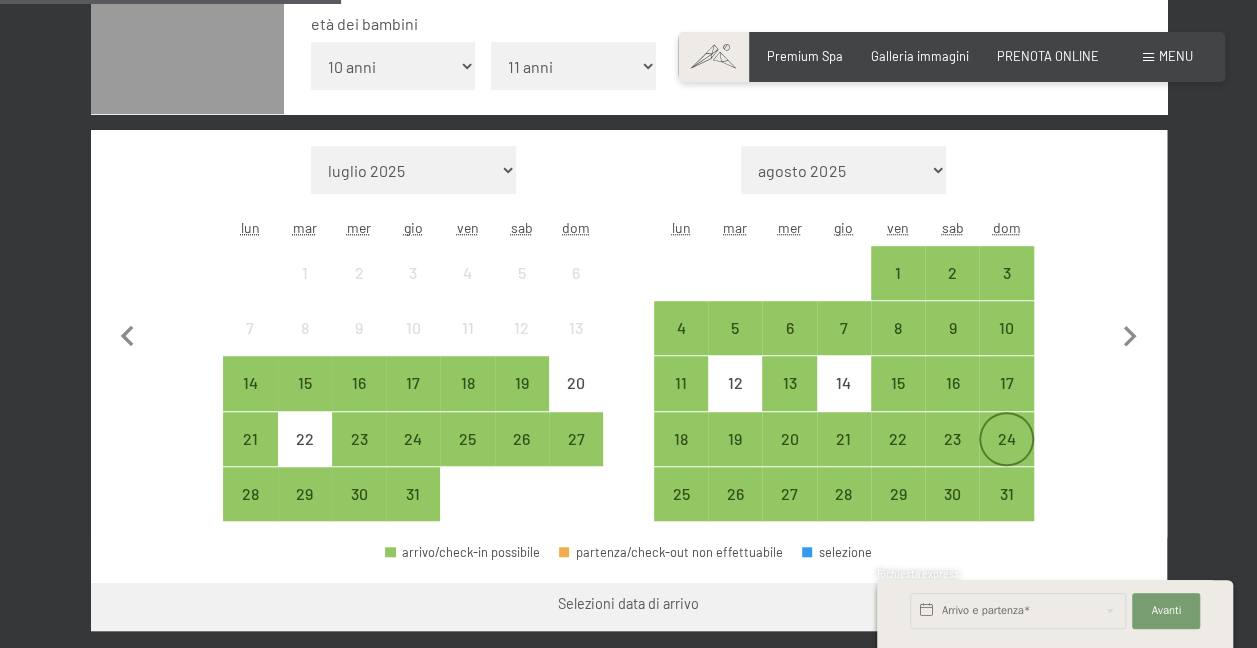 click on "24" at bounding box center [1006, 456] 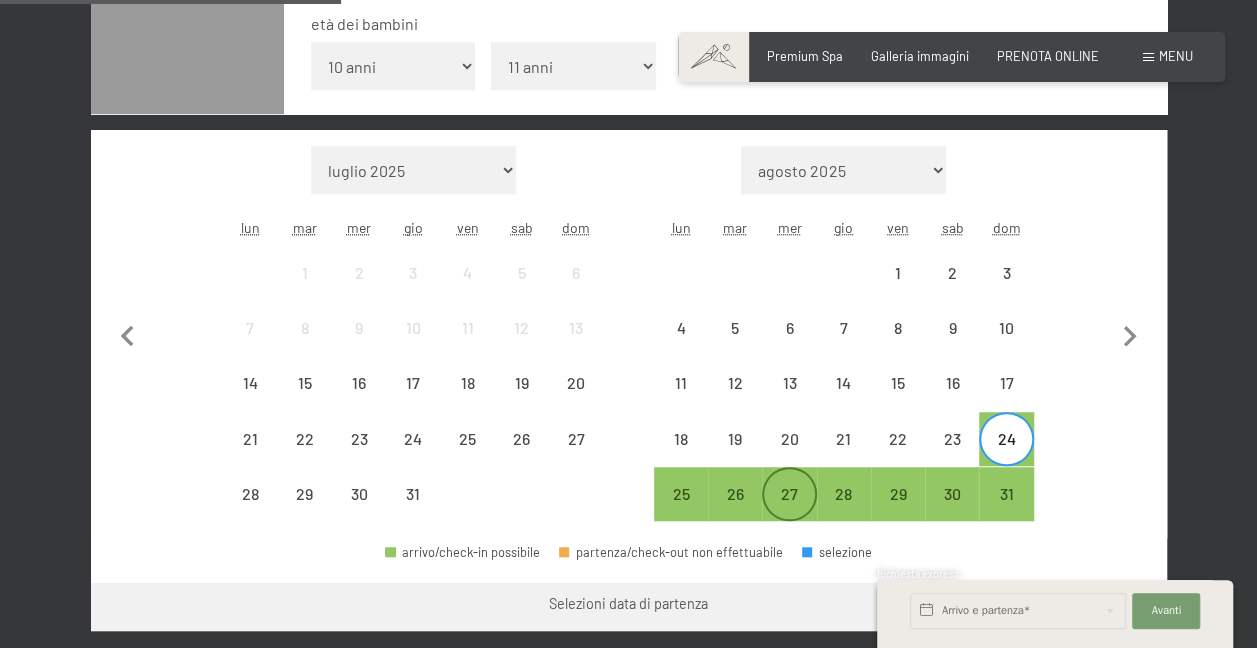 click on "27" at bounding box center (789, 511) 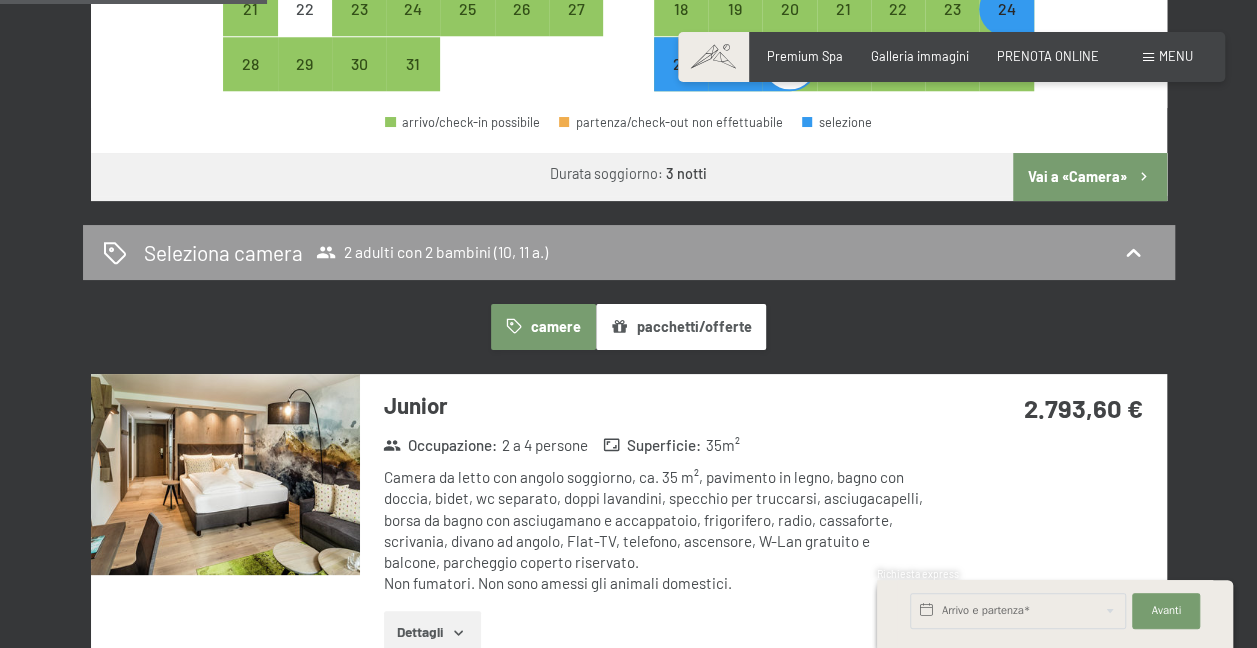 scroll, scrollTop: 876, scrollLeft: 0, axis: vertical 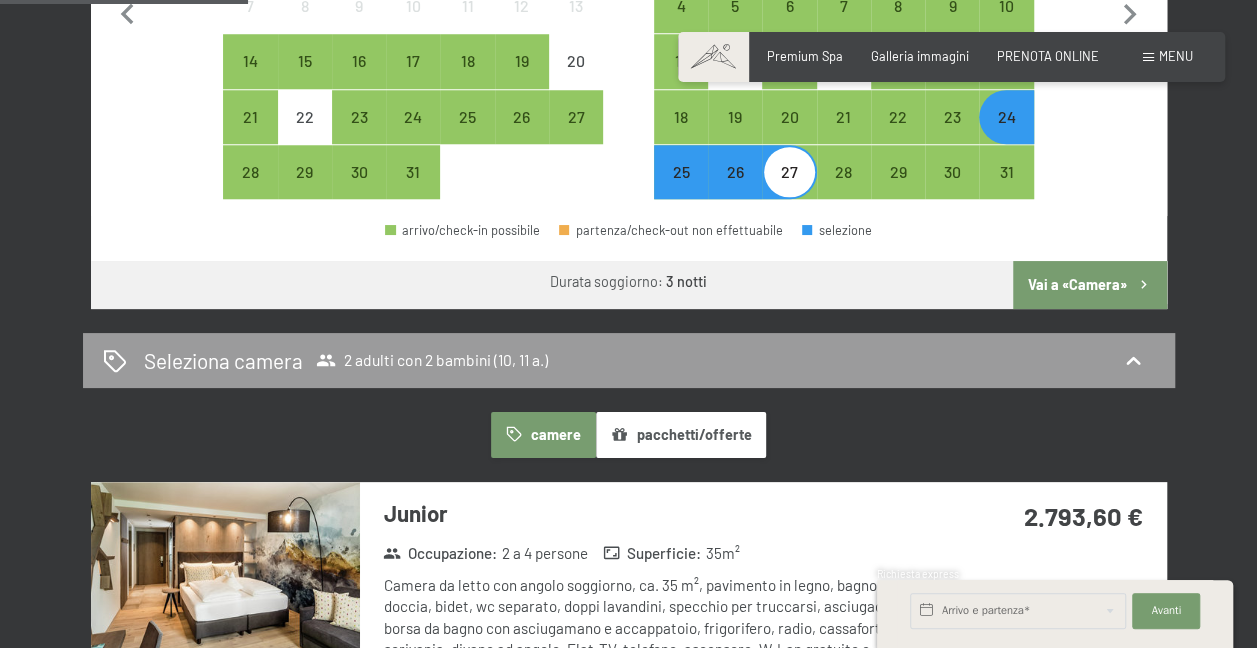 click on "Vai a «Camera»" at bounding box center [1089, 285] 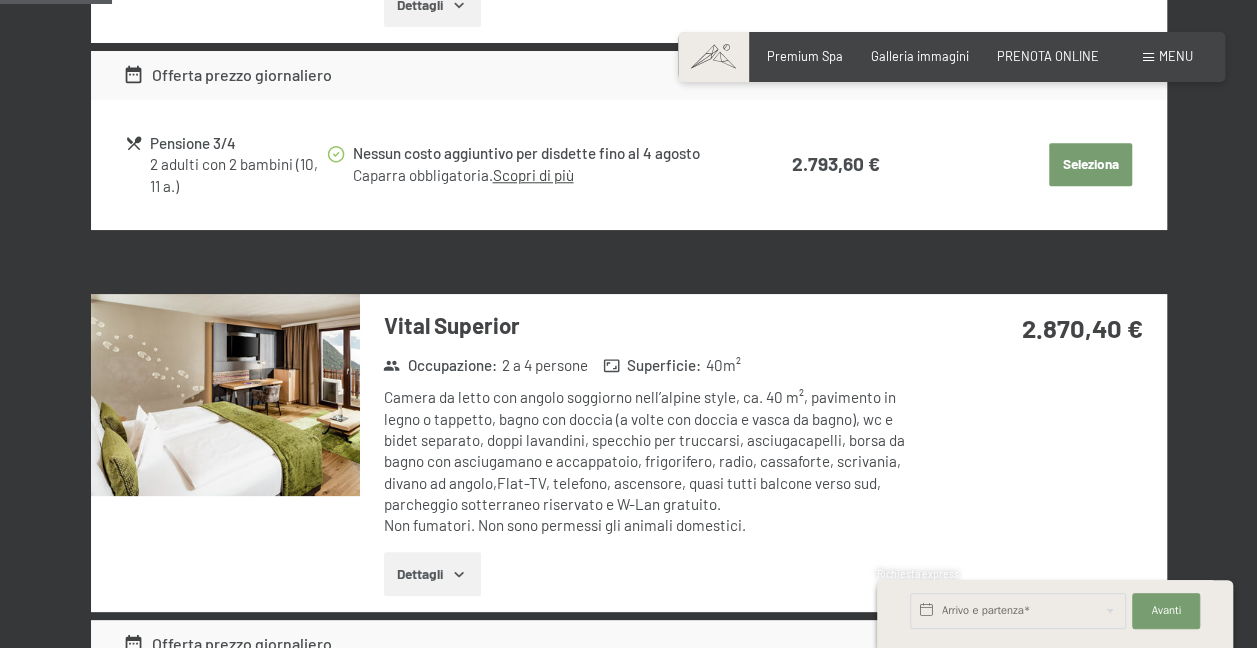 scroll, scrollTop: 394, scrollLeft: 0, axis: vertical 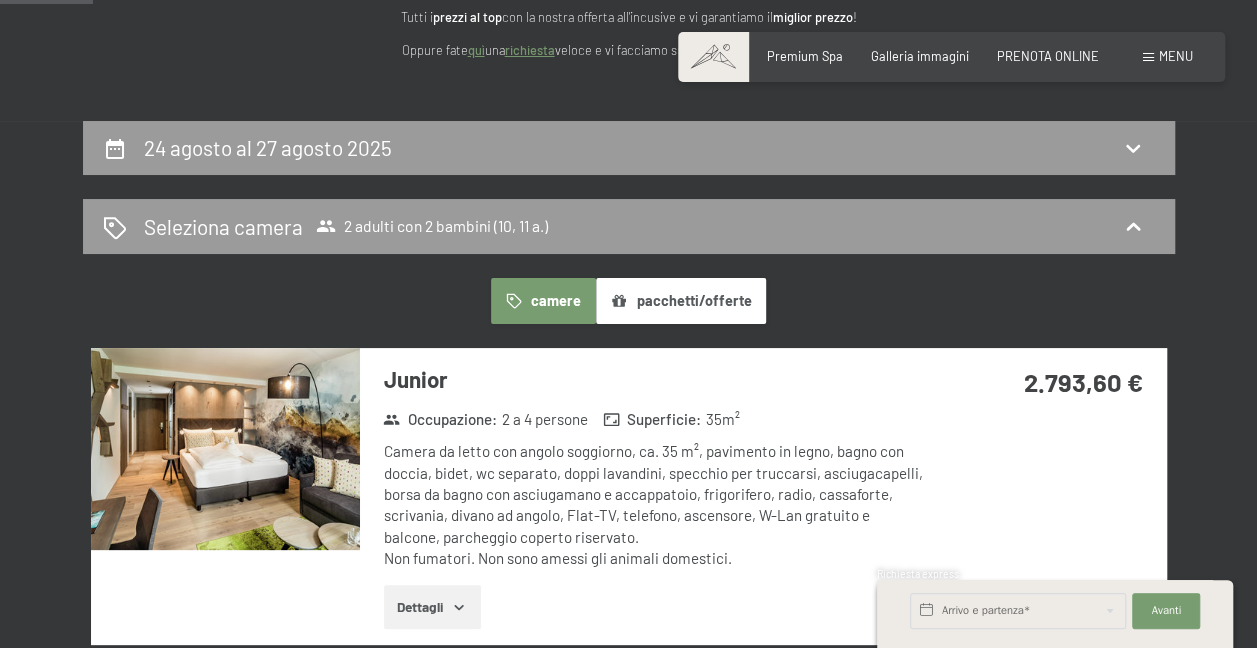 click at bounding box center [225, 449] 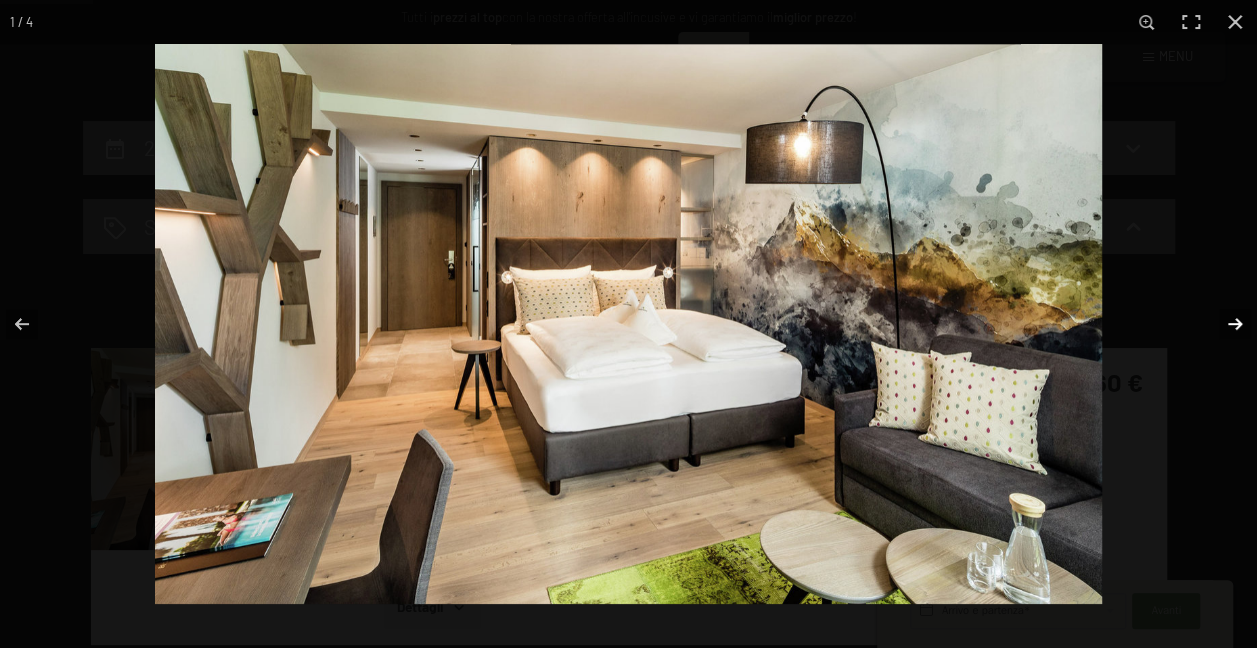 click at bounding box center (1222, 324) 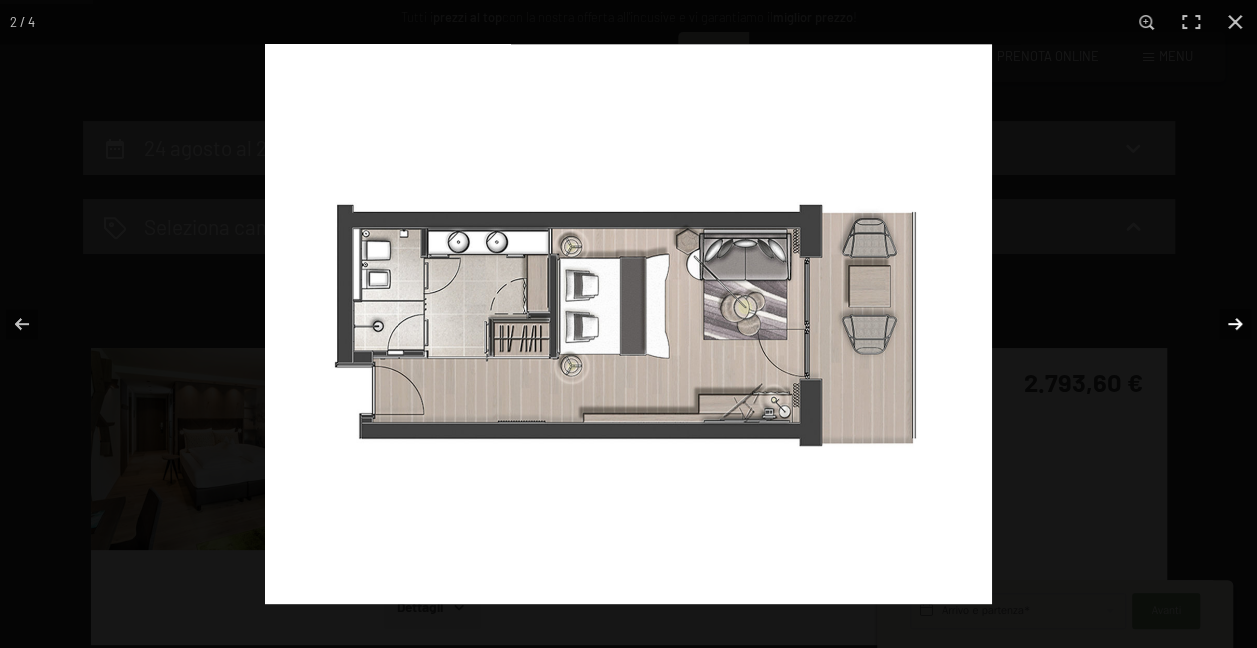 click at bounding box center [1222, 324] 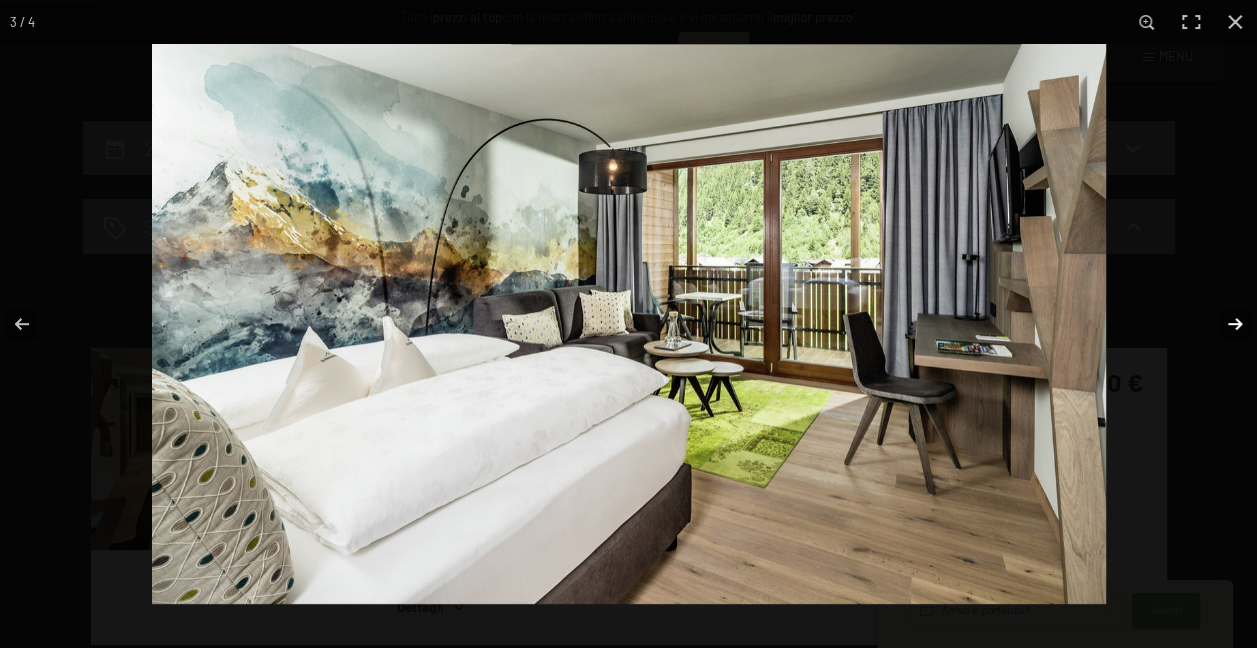 click at bounding box center (1222, 324) 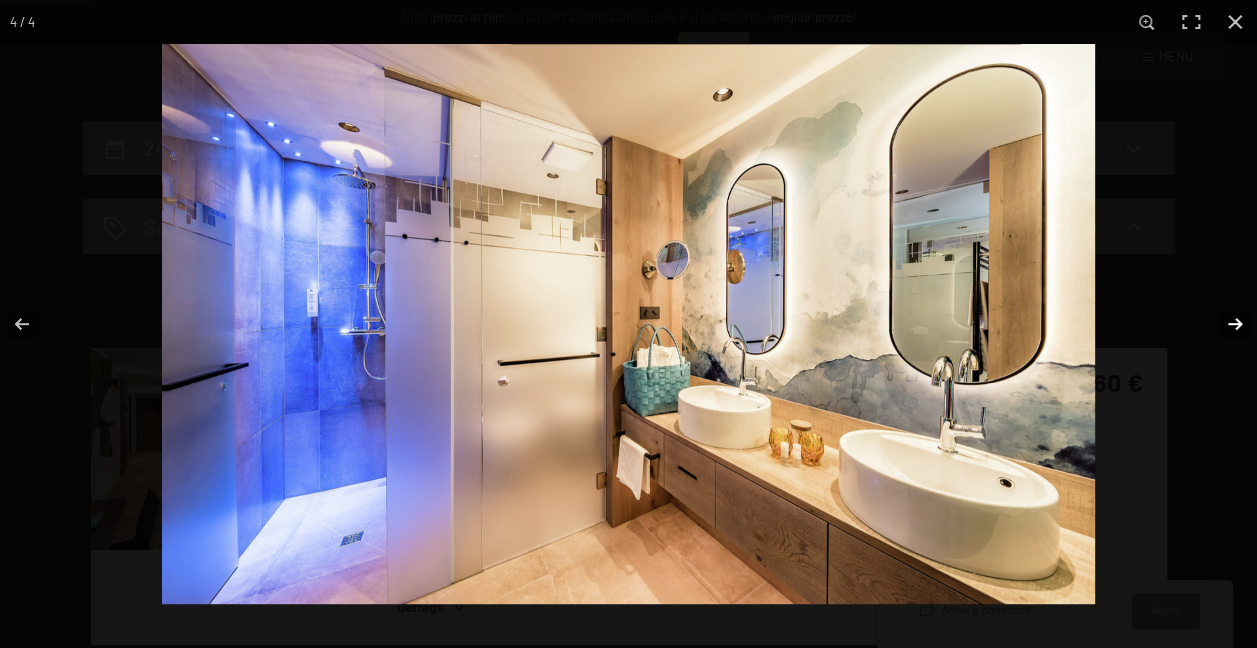 click at bounding box center [1222, 324] 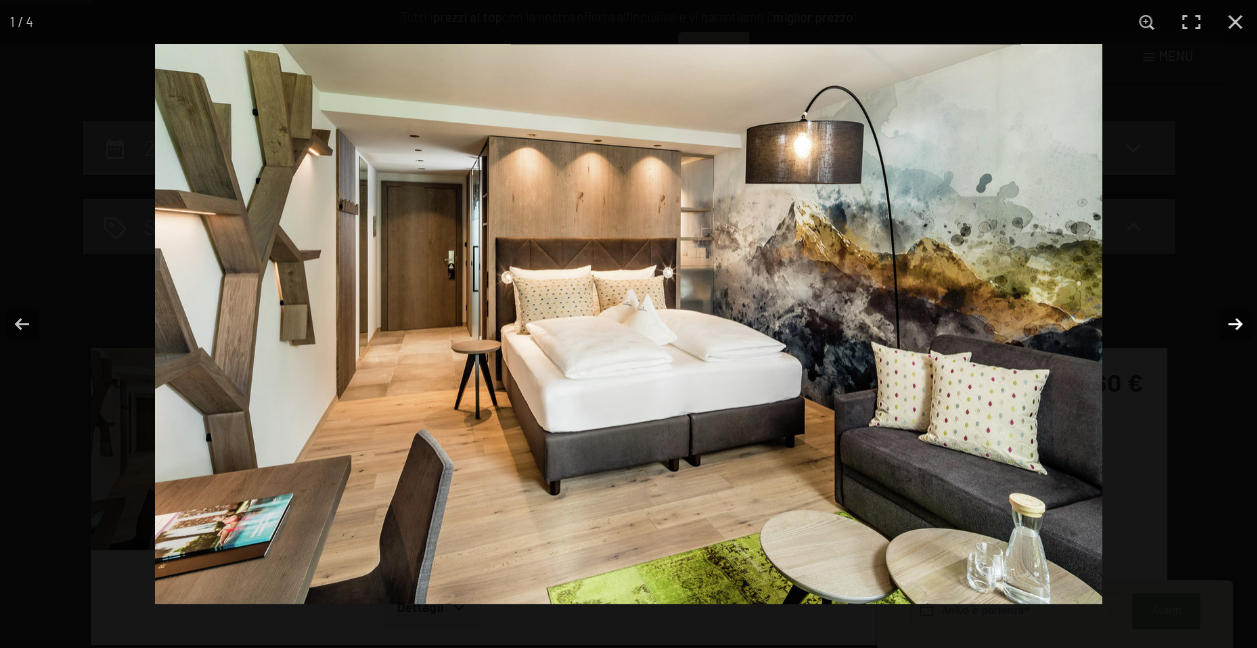 click at bounding box center (1222, 324) 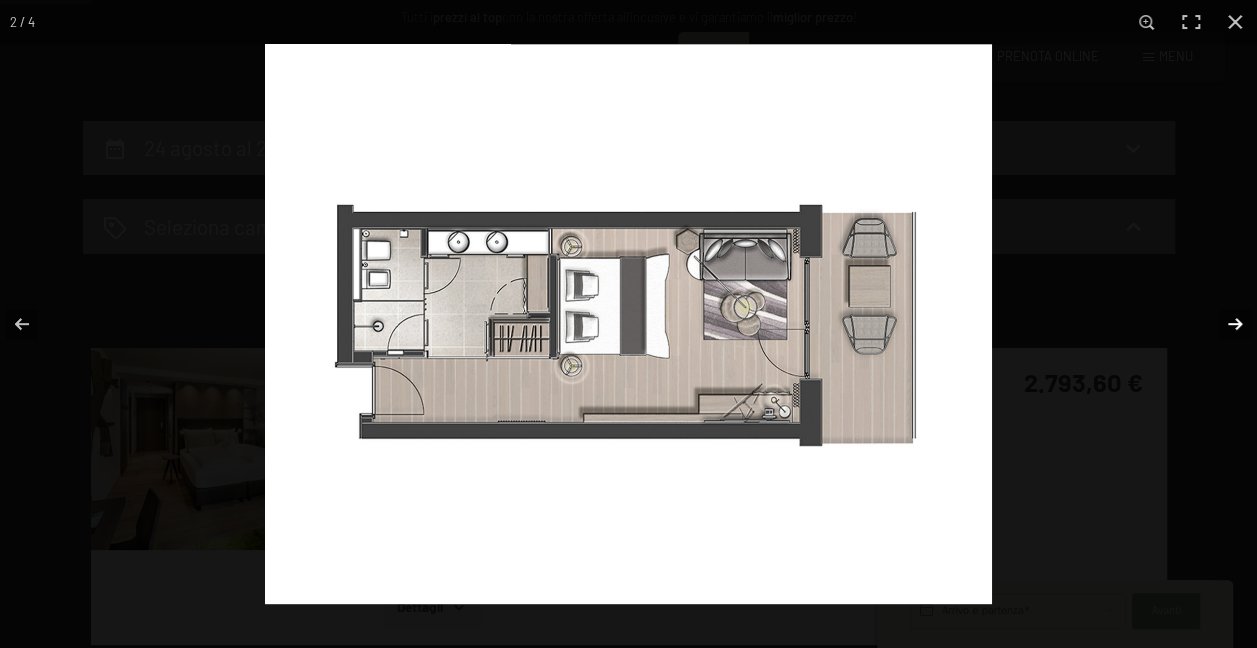 click at bounding box center (1222, 324) 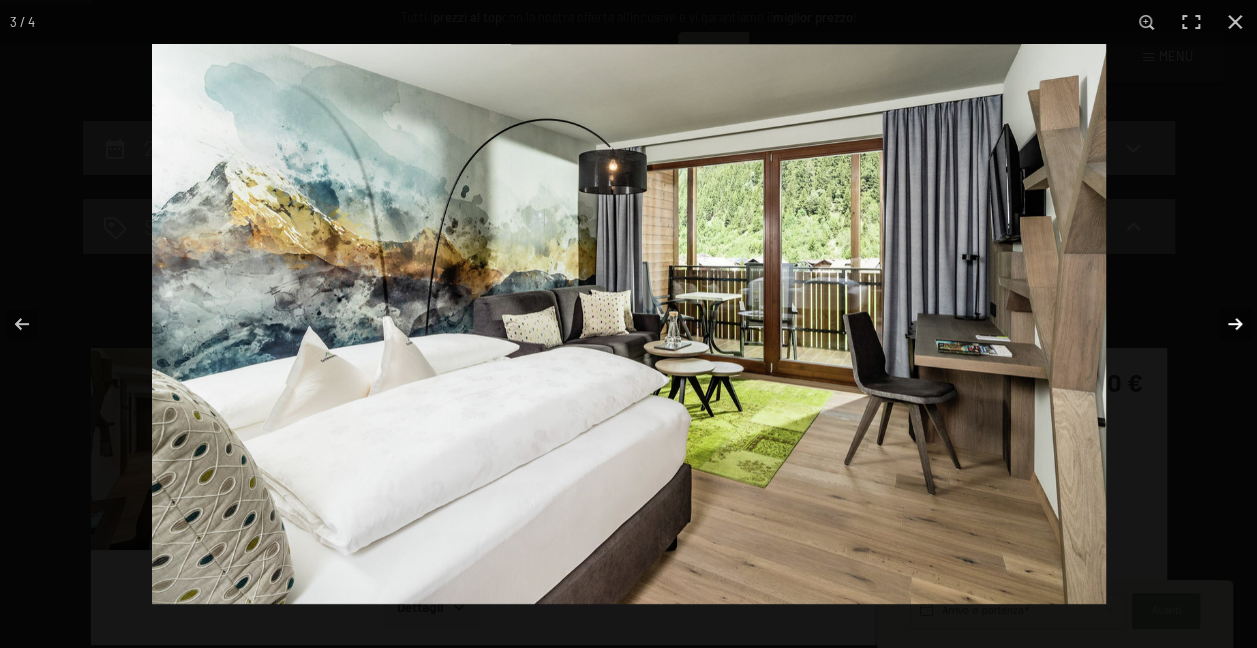 click at bounding box center (1222, 324) 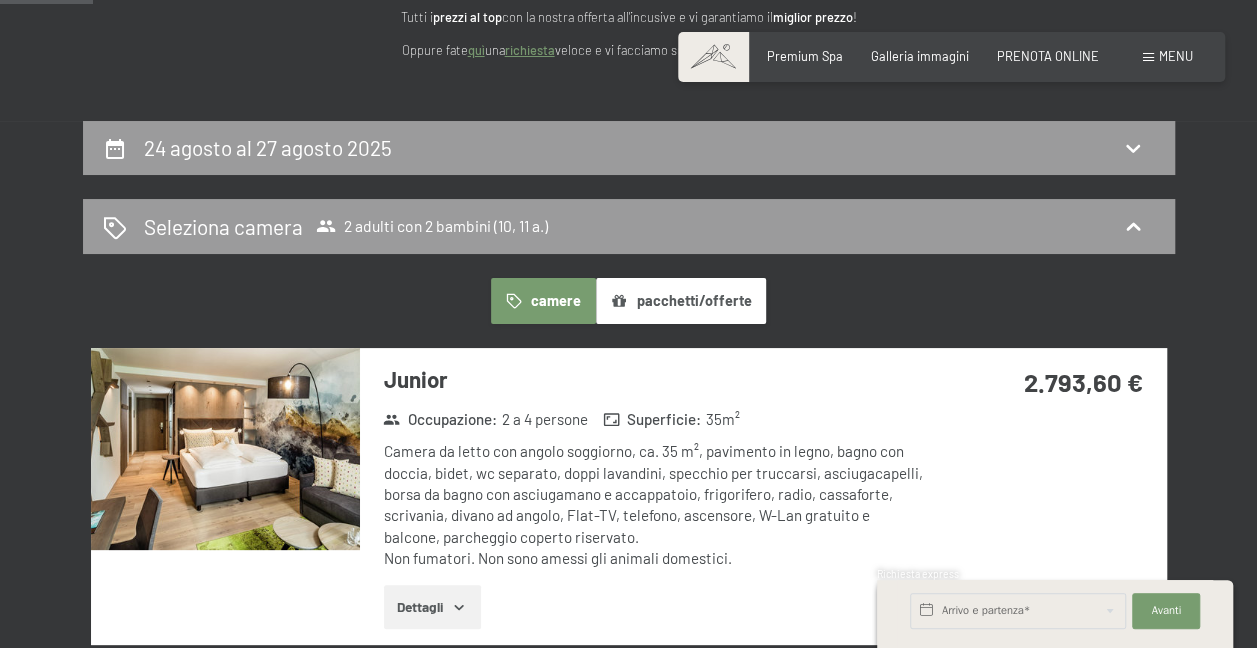 click at bounding box center (0, 0) 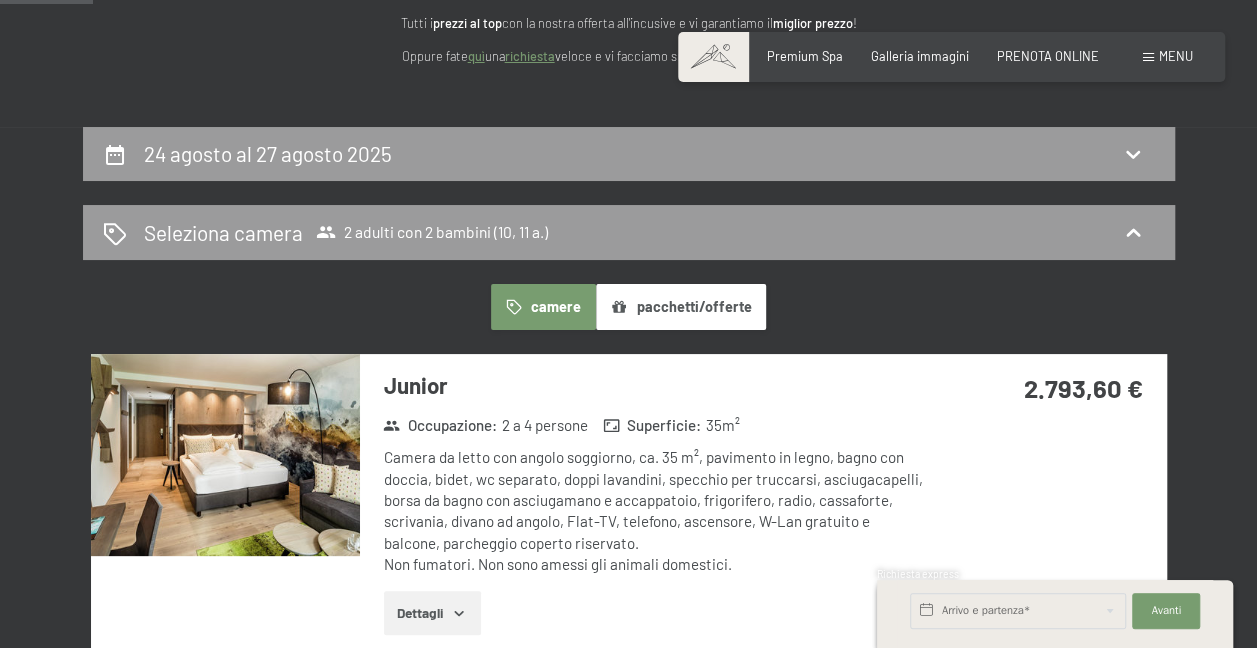 scroll, scrollTop: 0, scrollLeft: 0, axis: both 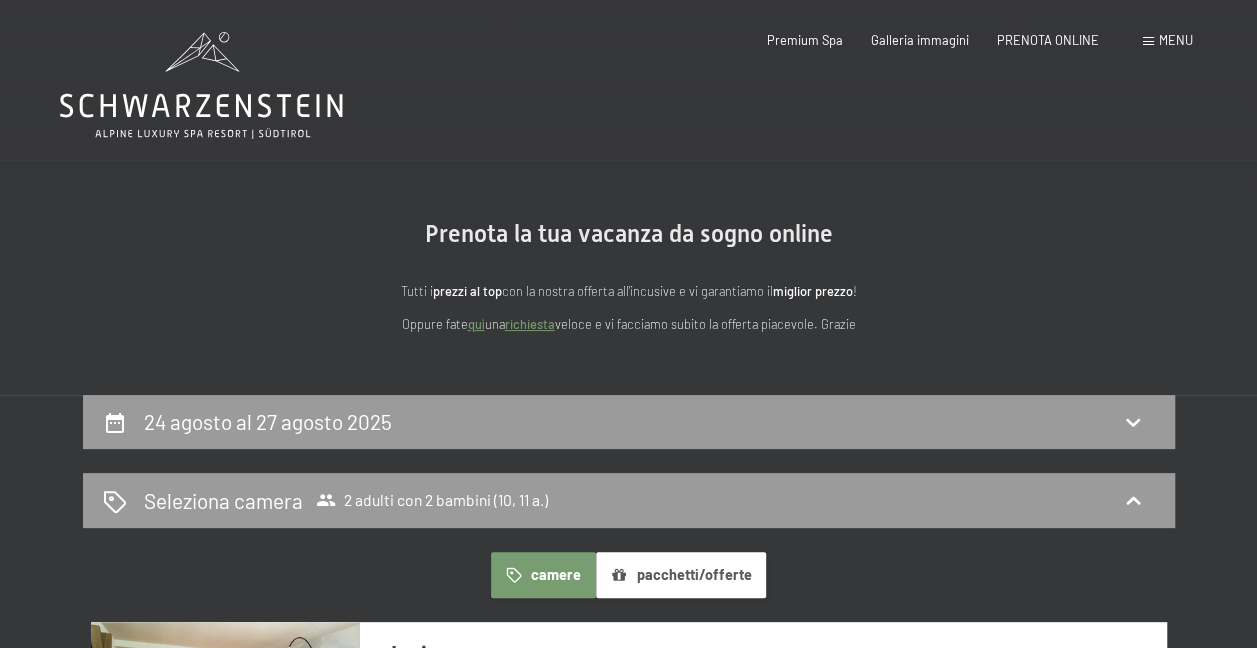 click 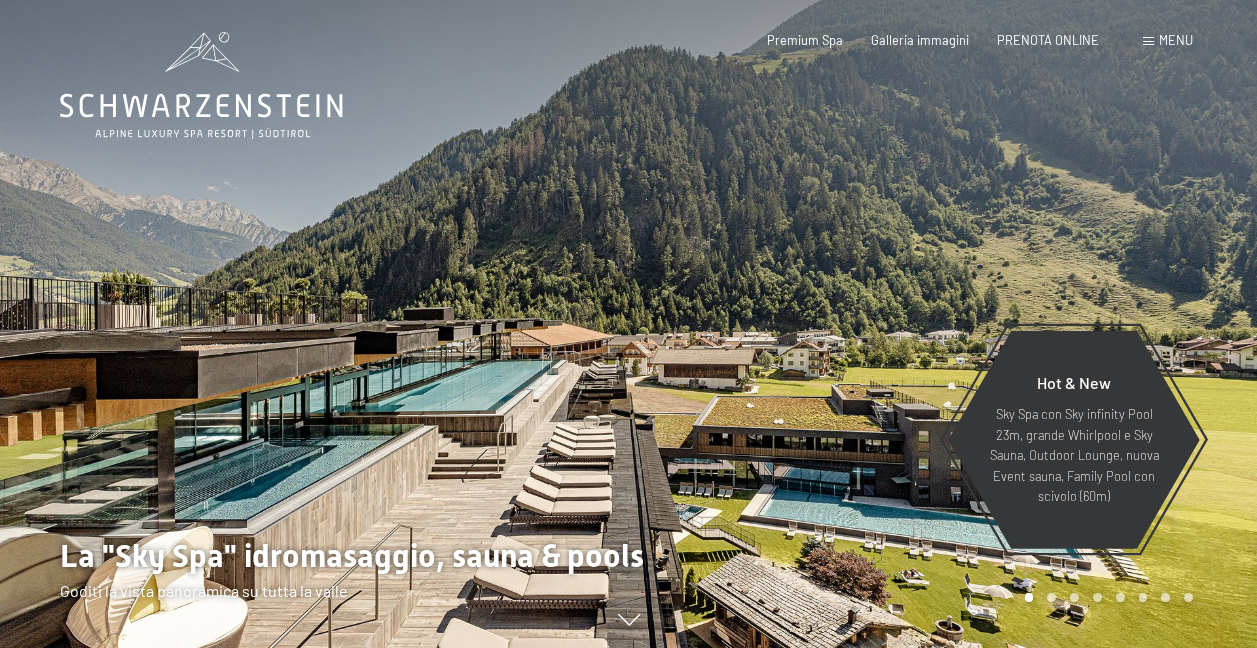 scroll, scrollTop: 0, scrollLeft: 0, axis: both 